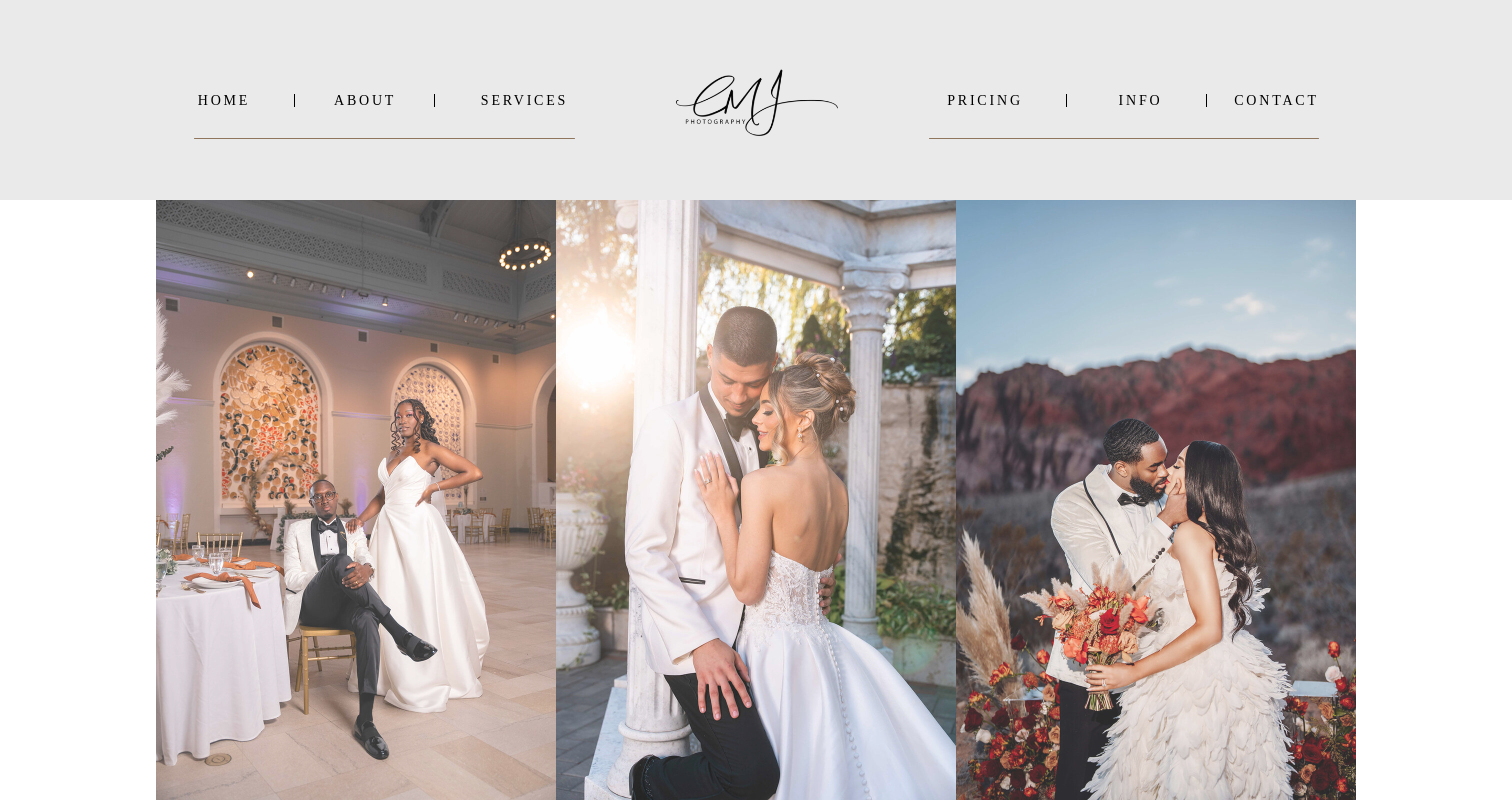scroll, scrollTop: 0, scrollLeft: 0, axis: both 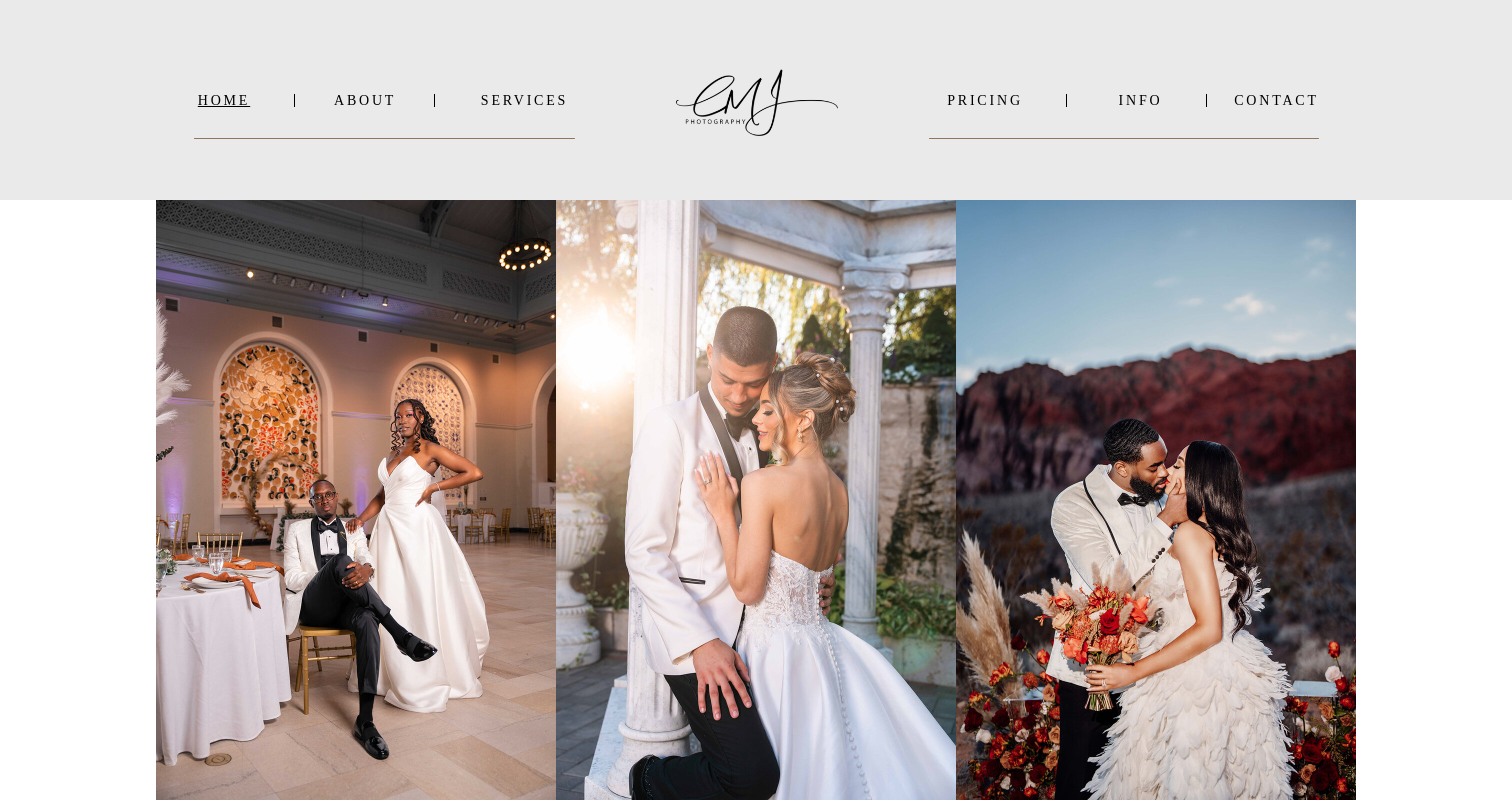 click on "Home" at bounding box center [224, 100] 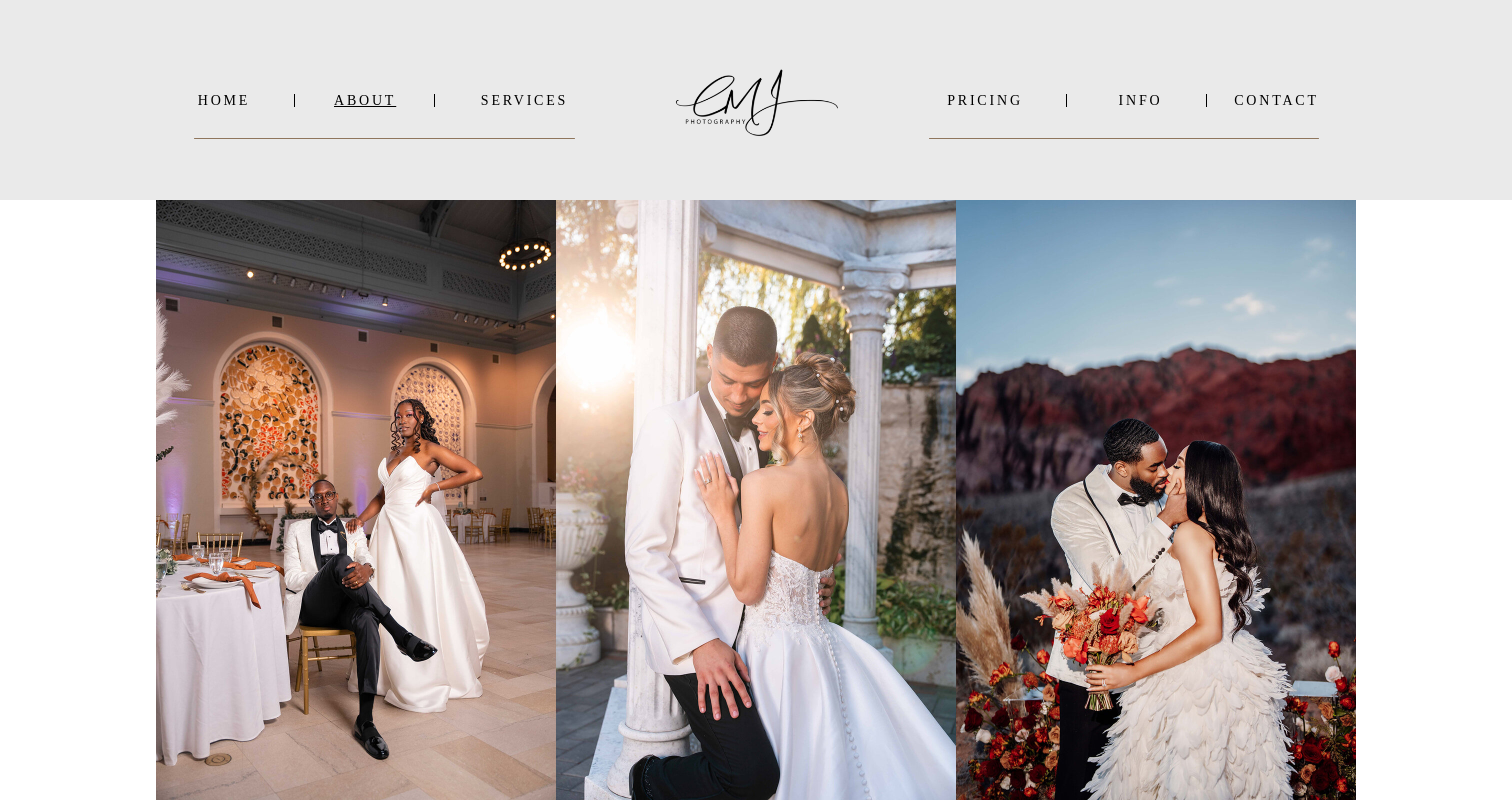 click on "About" at bounding box center (364, 100) 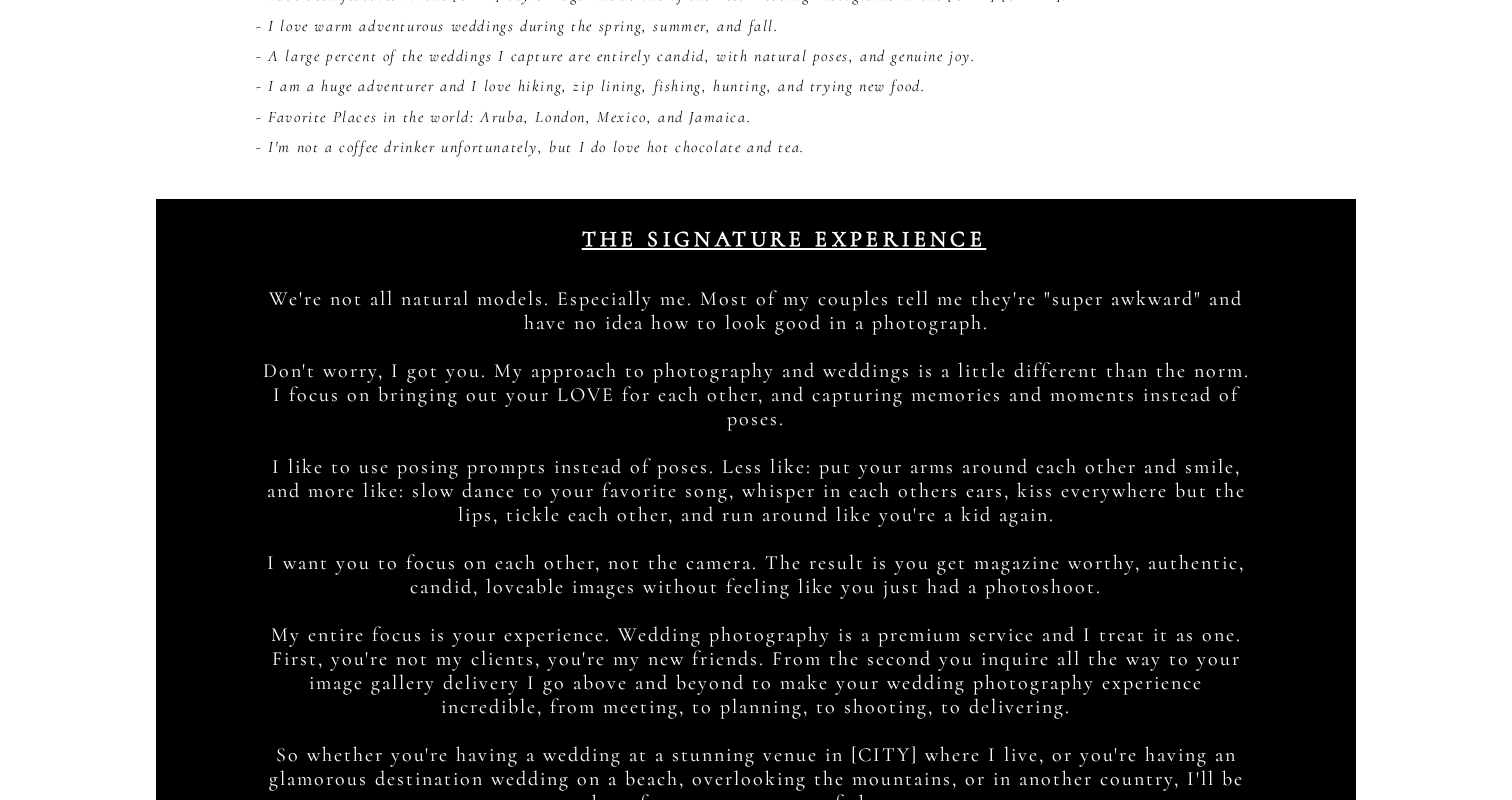 scroll, scrollTop: 0, scrollLeft: 0, axis: both 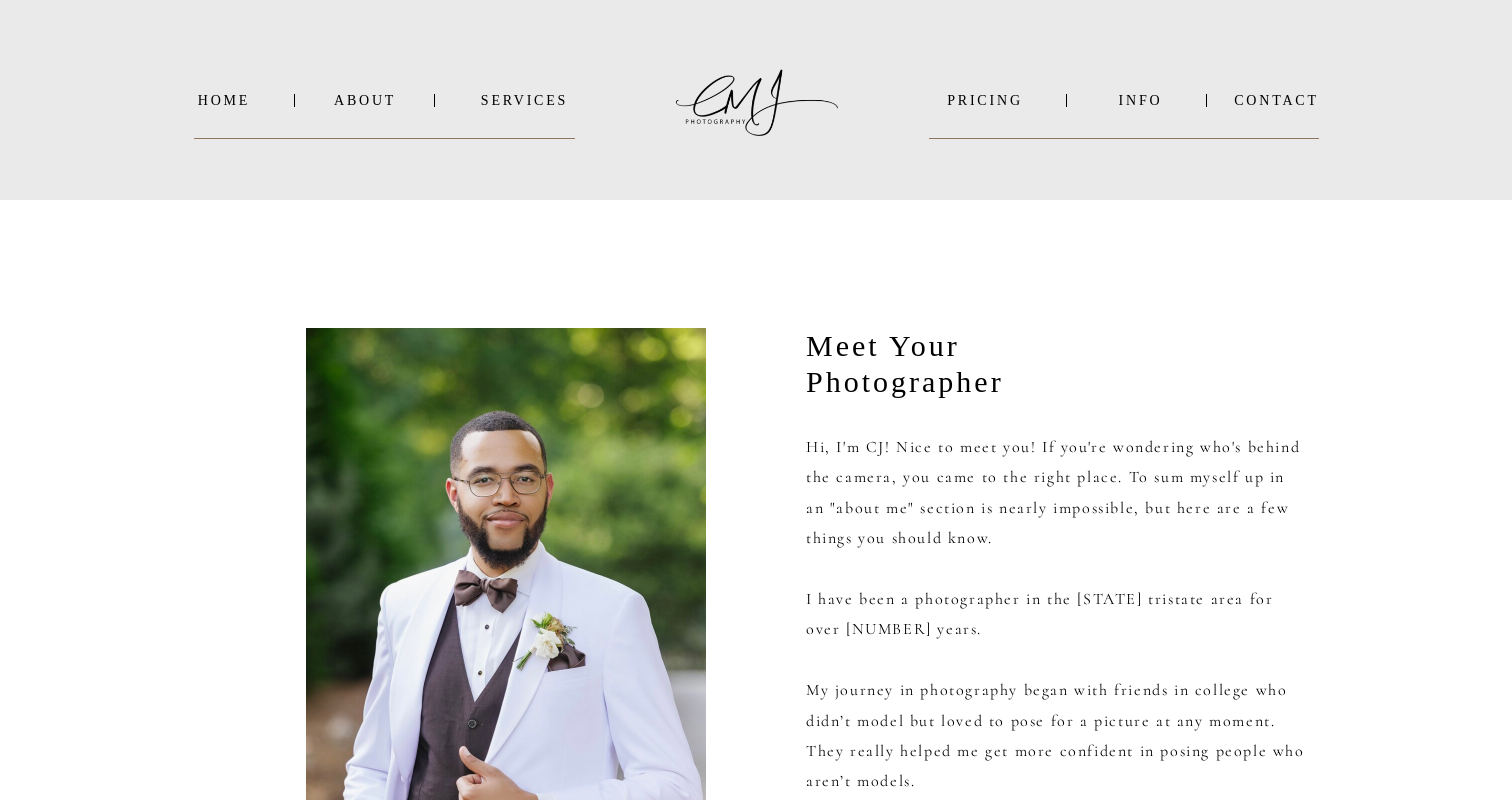 click on "SERVICES" at bounding box center (524, 100) 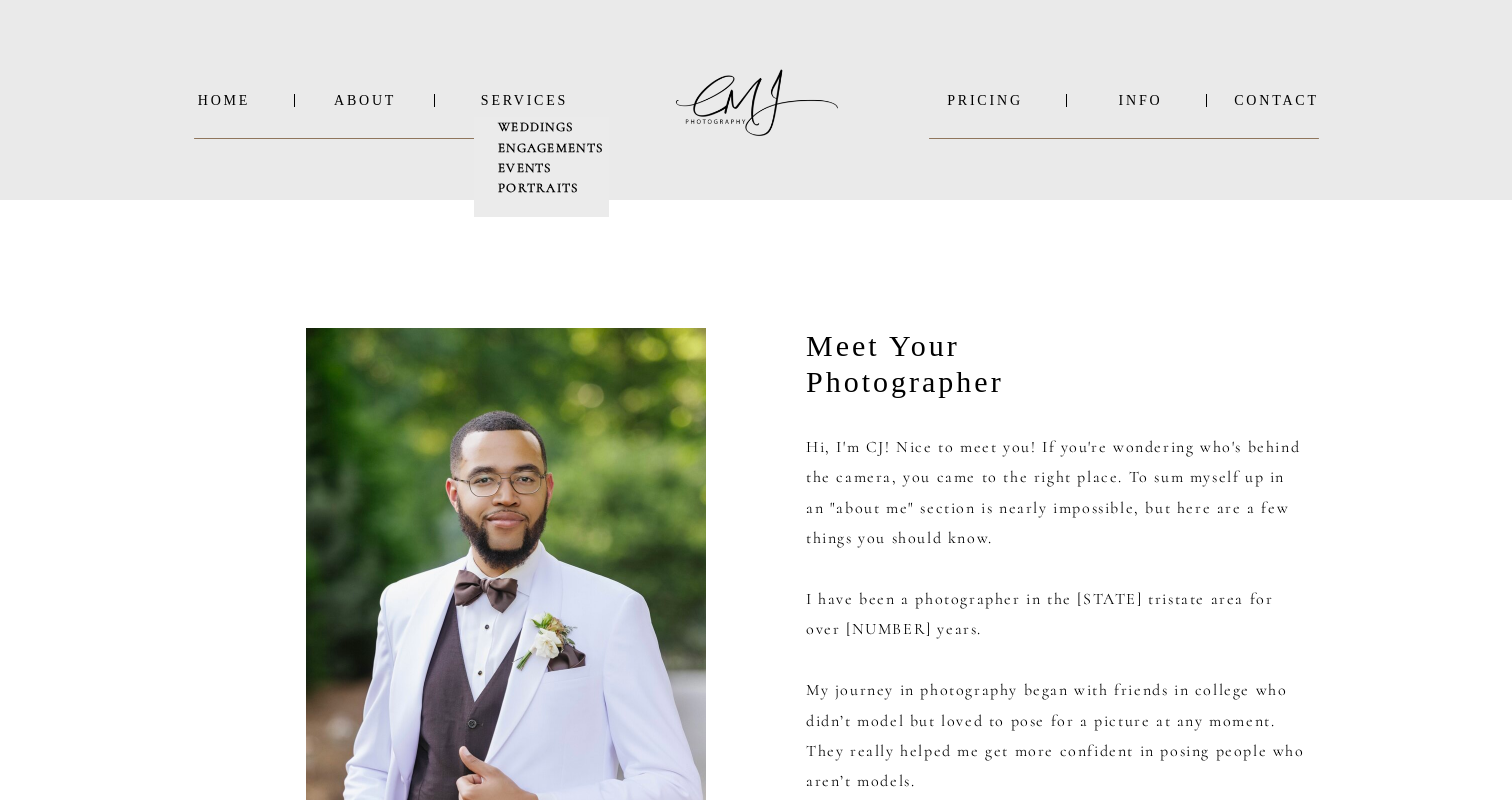 click on "PORTRAITS" at bounding box center (538, 188) 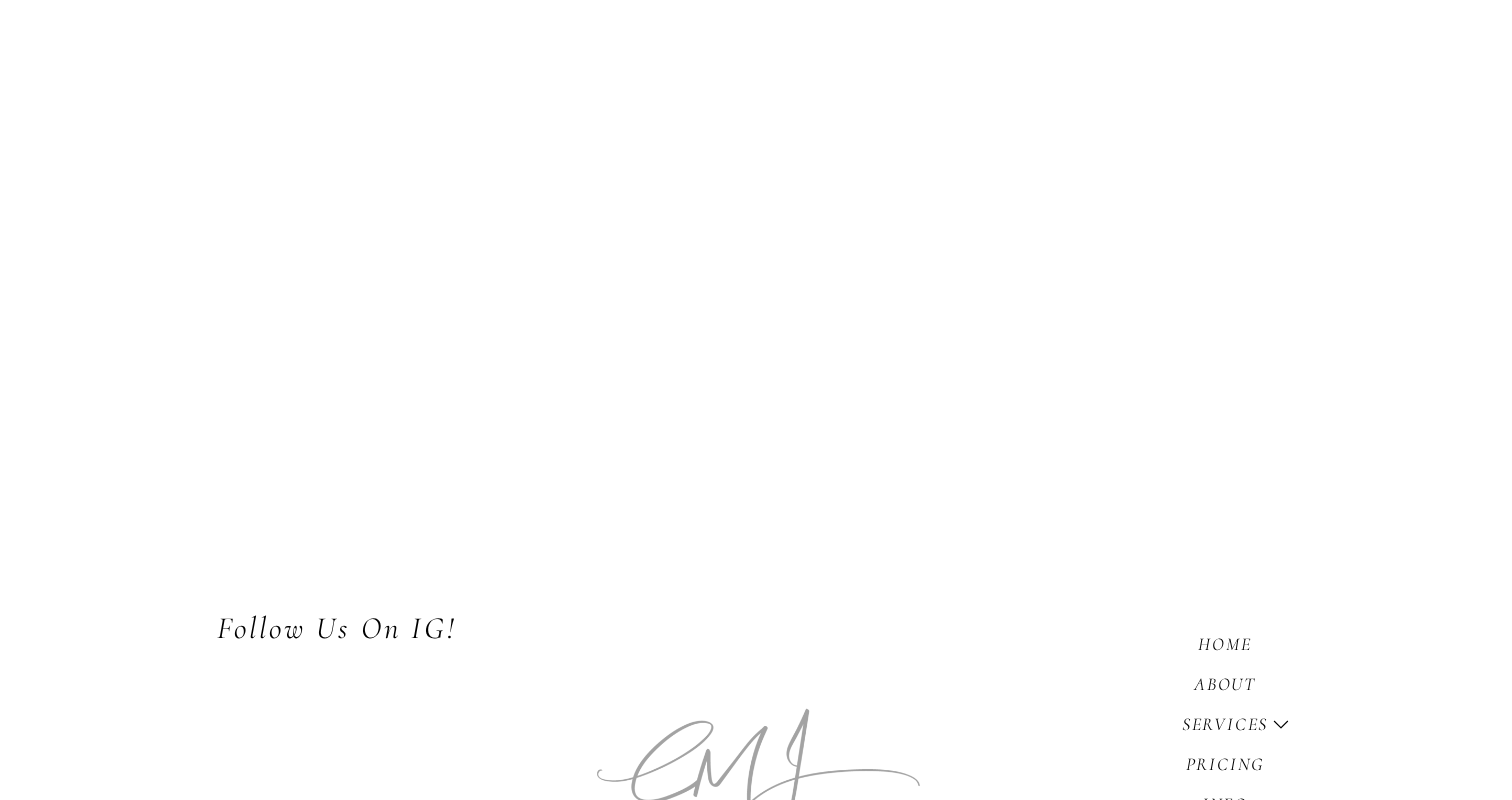 scroll, scrollTop: 55905, scrollLeft: 0, axis: vertical 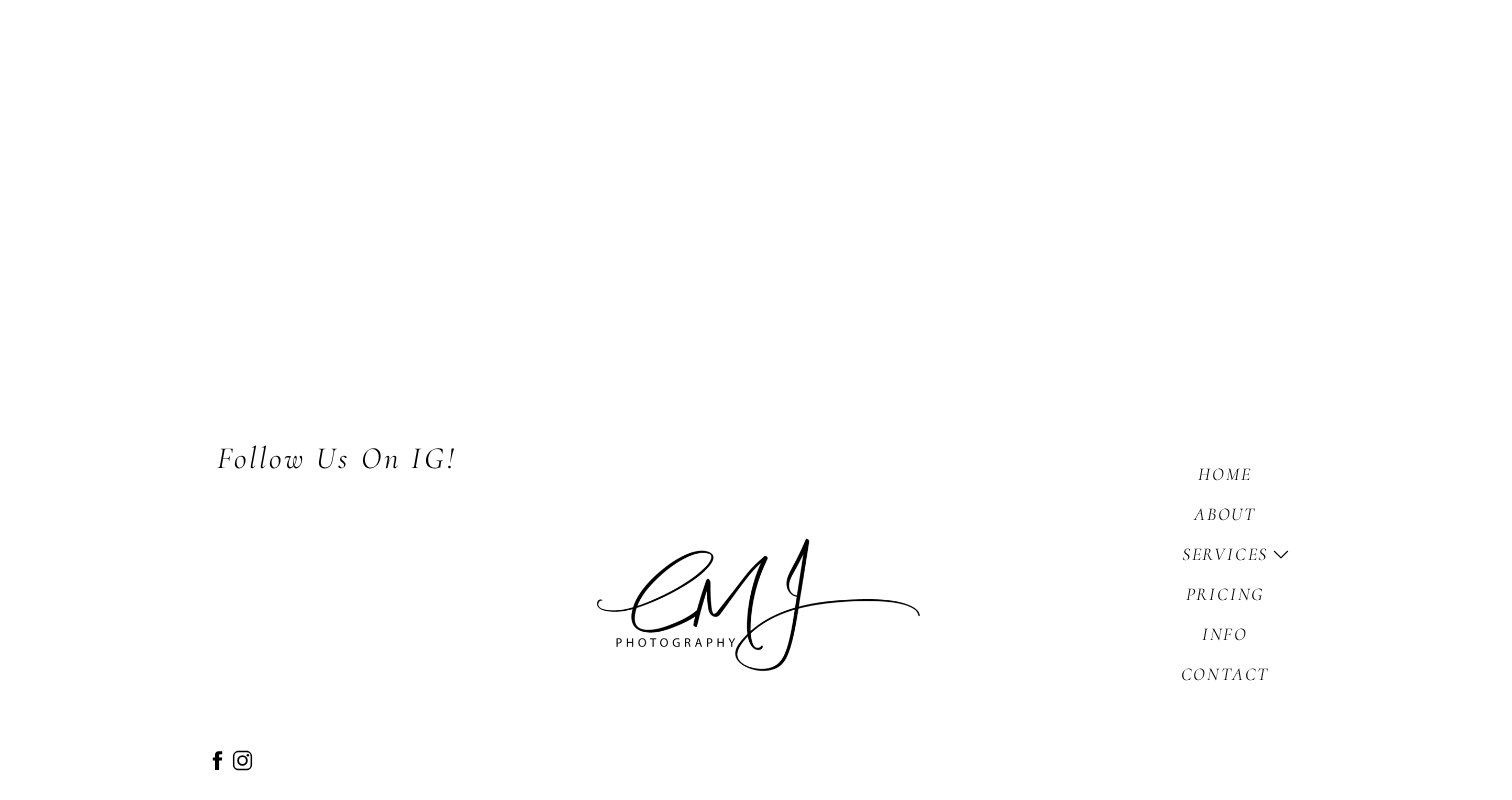 click on "Pricing" at bounding box center [1225, 591] 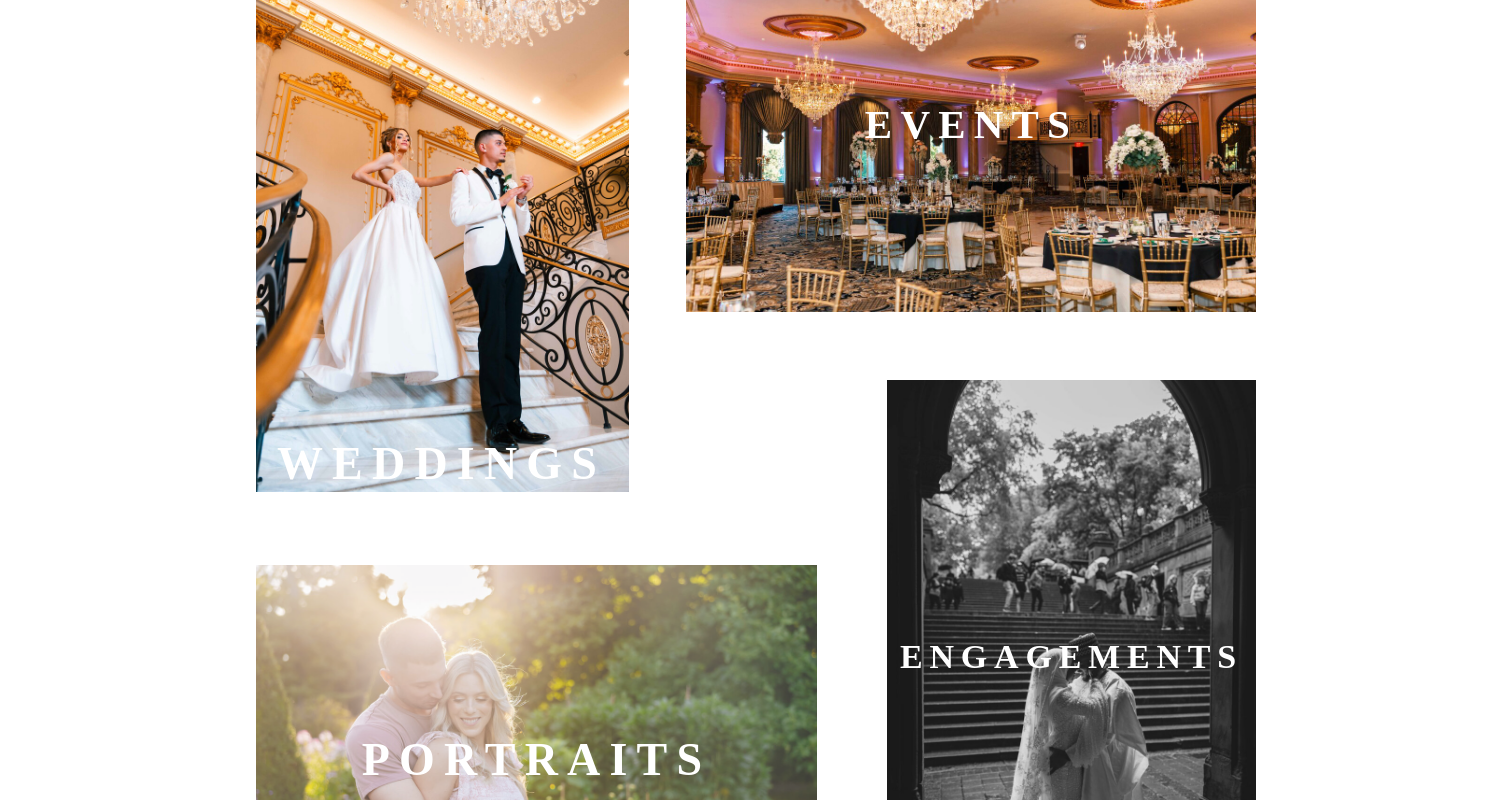 scroll, scrollTop: 779, scrollLeft: 0, axis: vertical 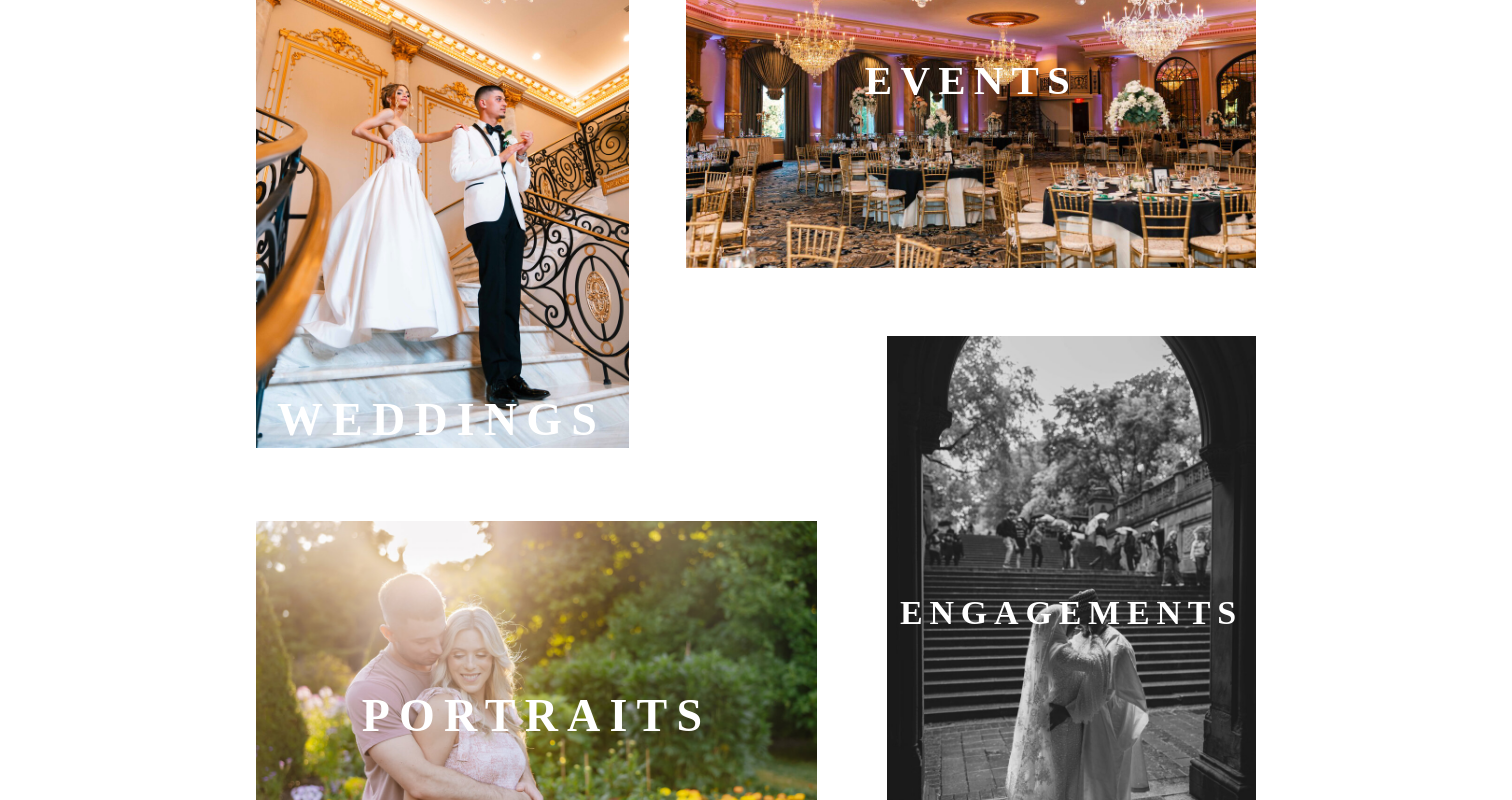 click at bounding box center [971, 78] 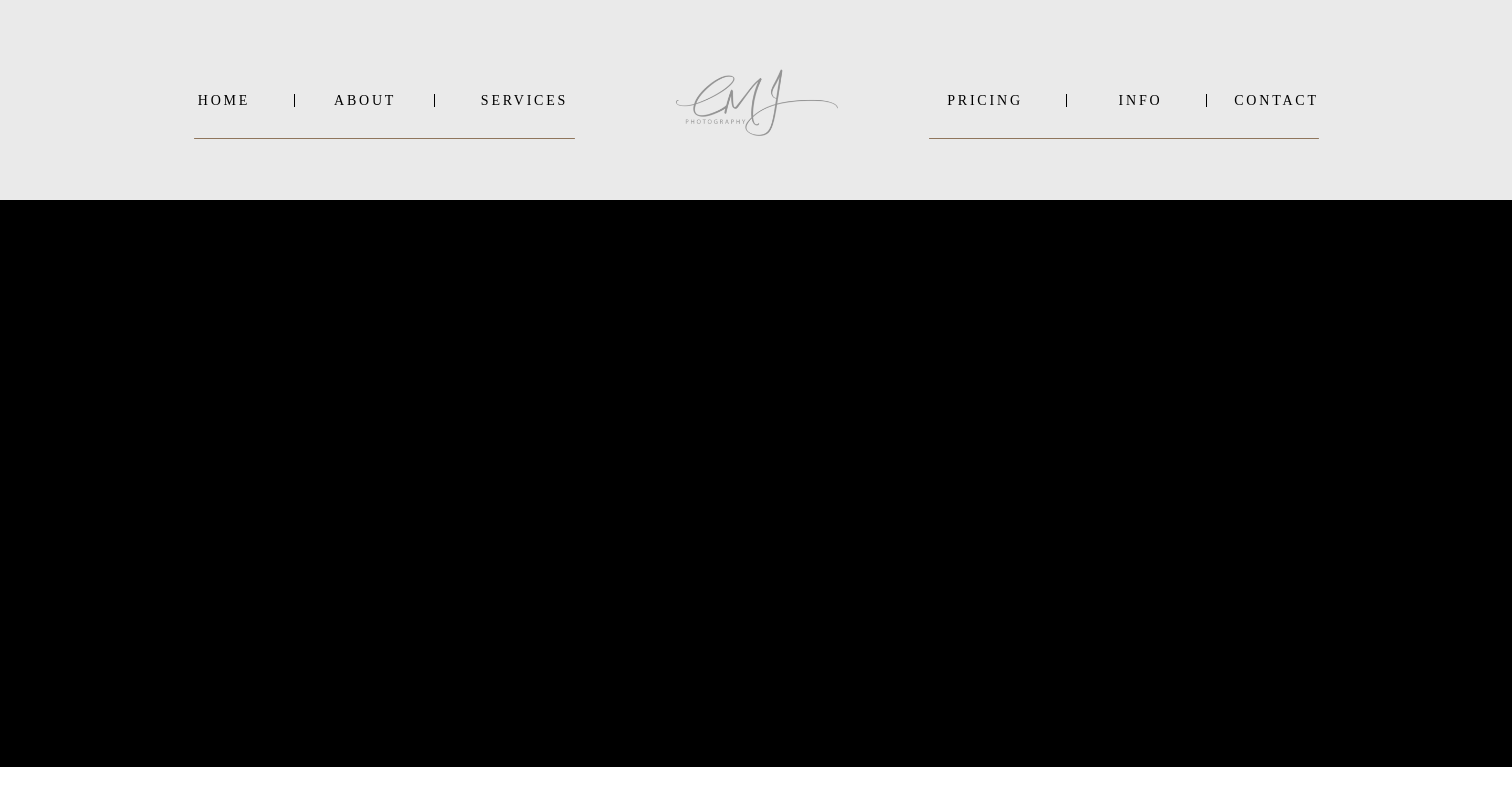 scroll, scrollTop: 0, scrollLeft: 0, axis: both 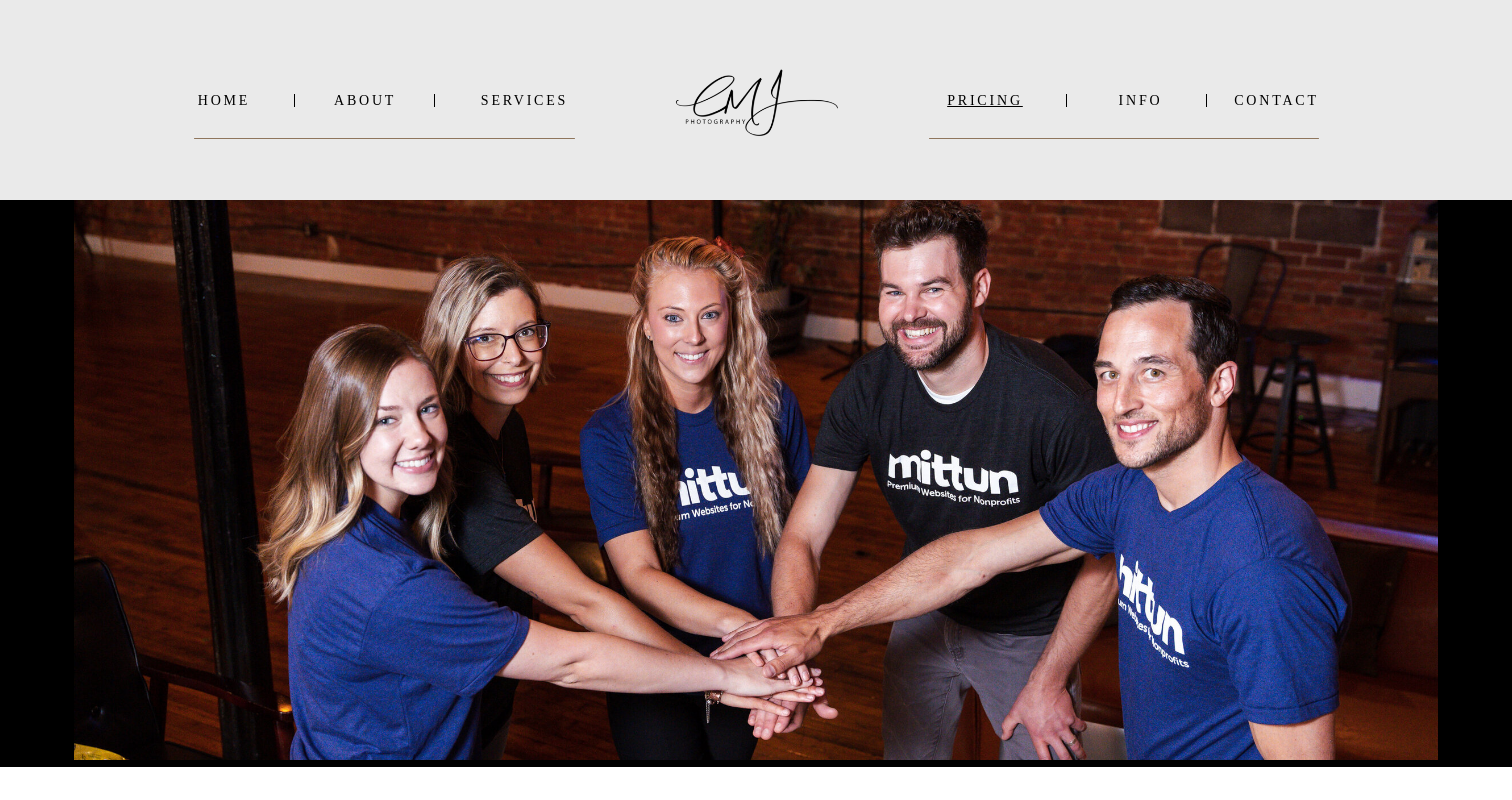 click on "PRICING" at bounding box center (985, 100) 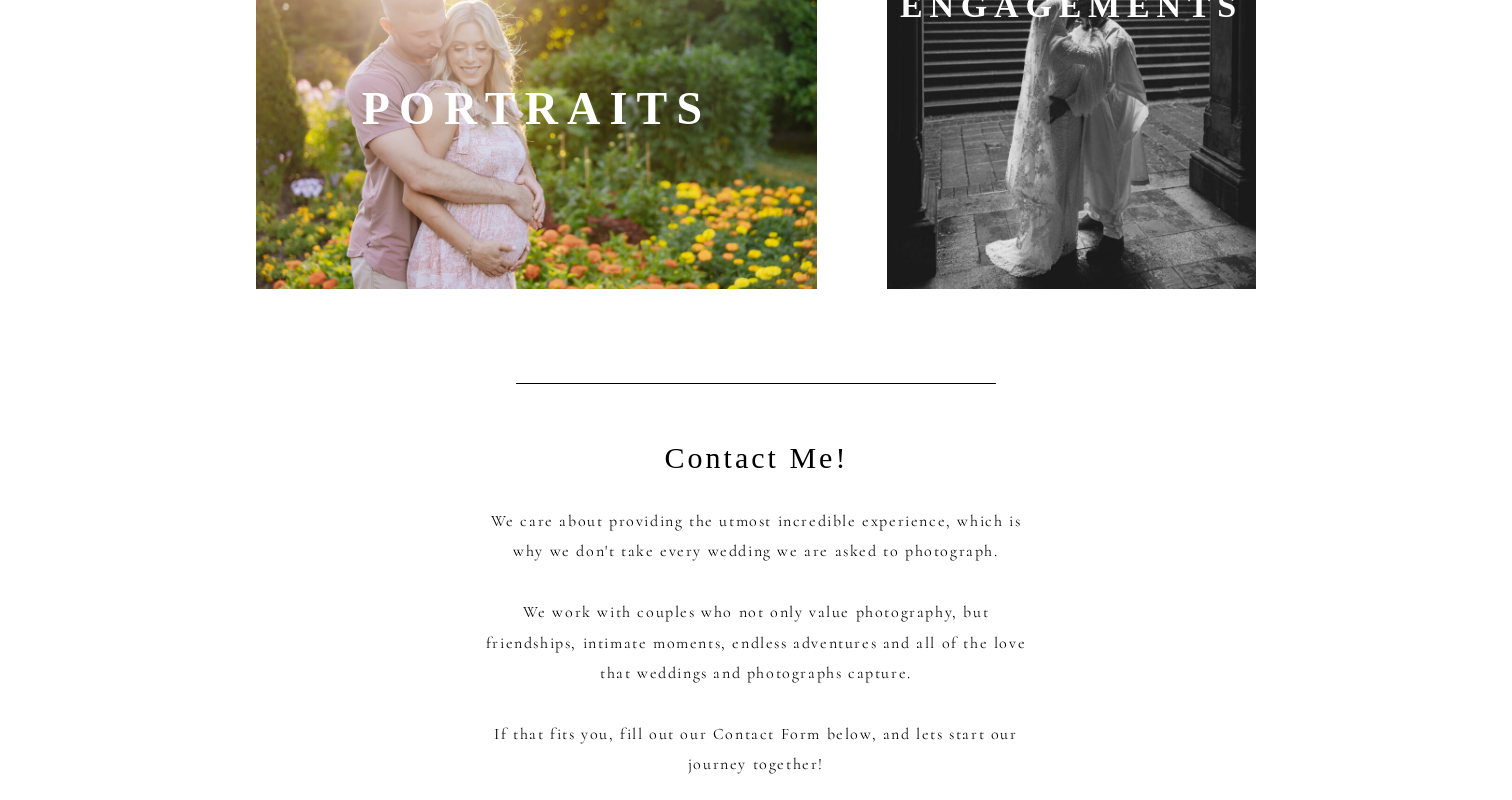 scroll, scrollTop: 1418, scrollLeft: 0, axis: vertical 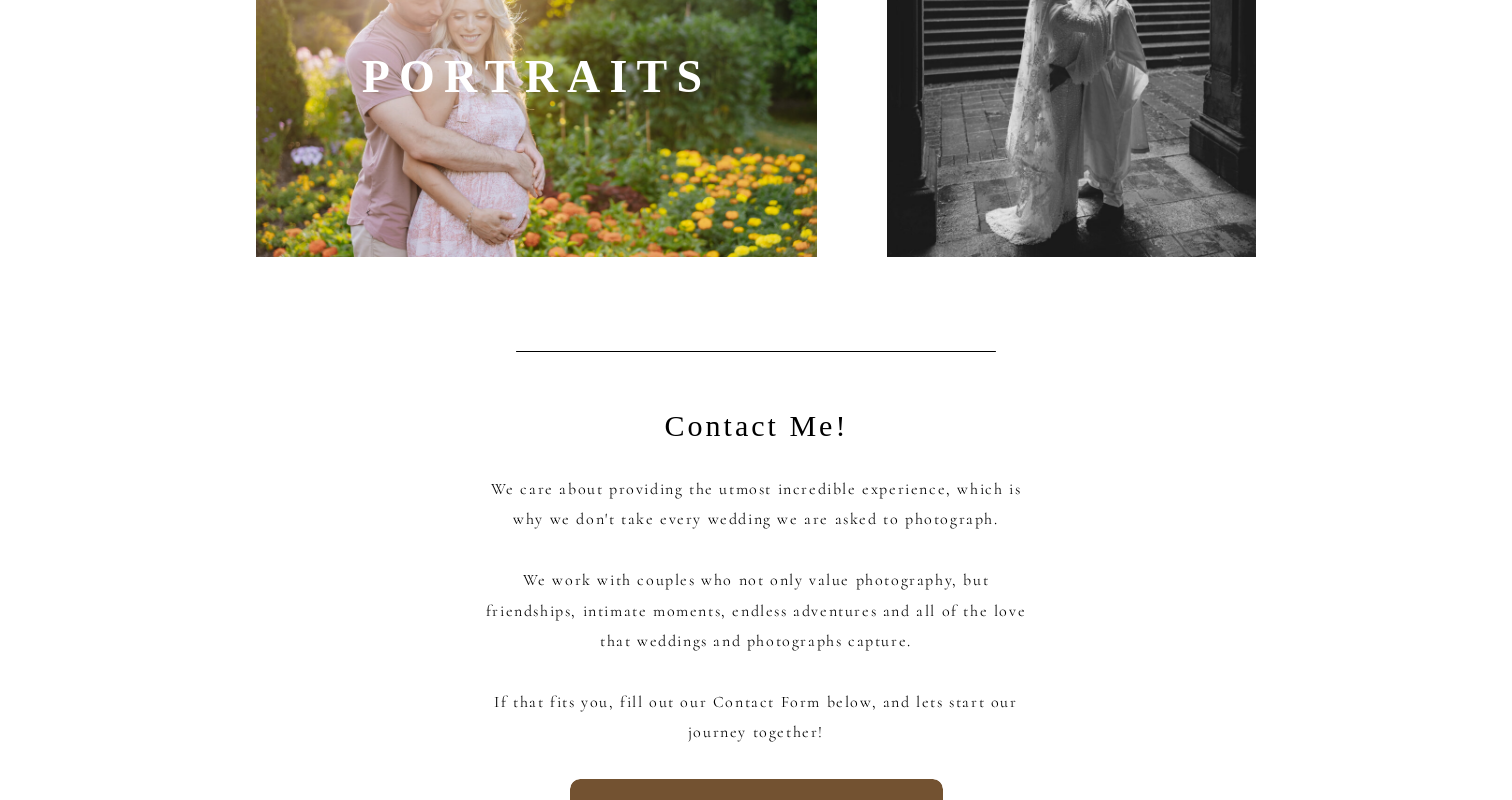click at bounding box center [536, 69] 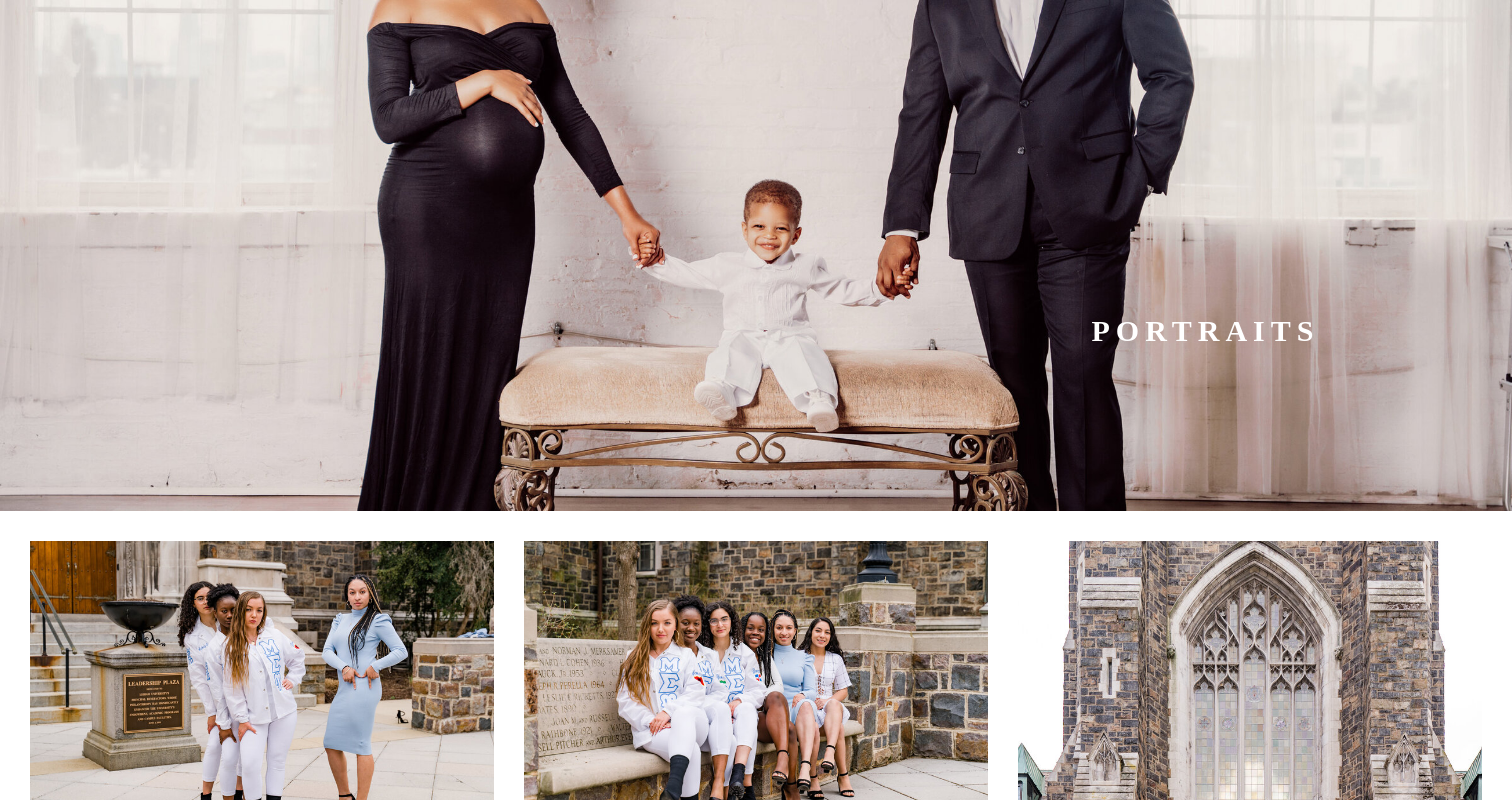 scroll, scrollTop: 0, scrollLeft: 0, axis: both 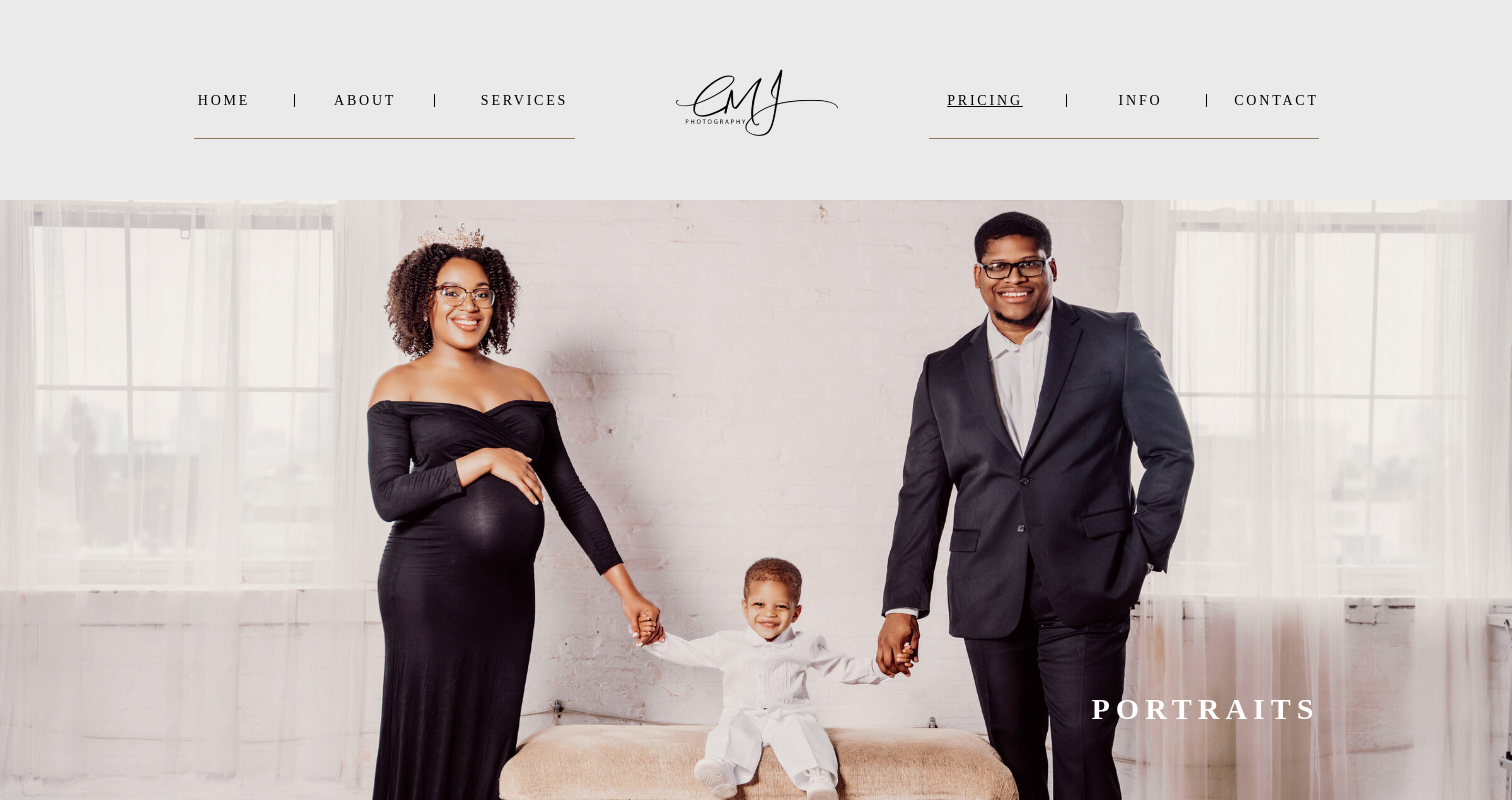 click on "PRICING" at bounding box center (985, 100) 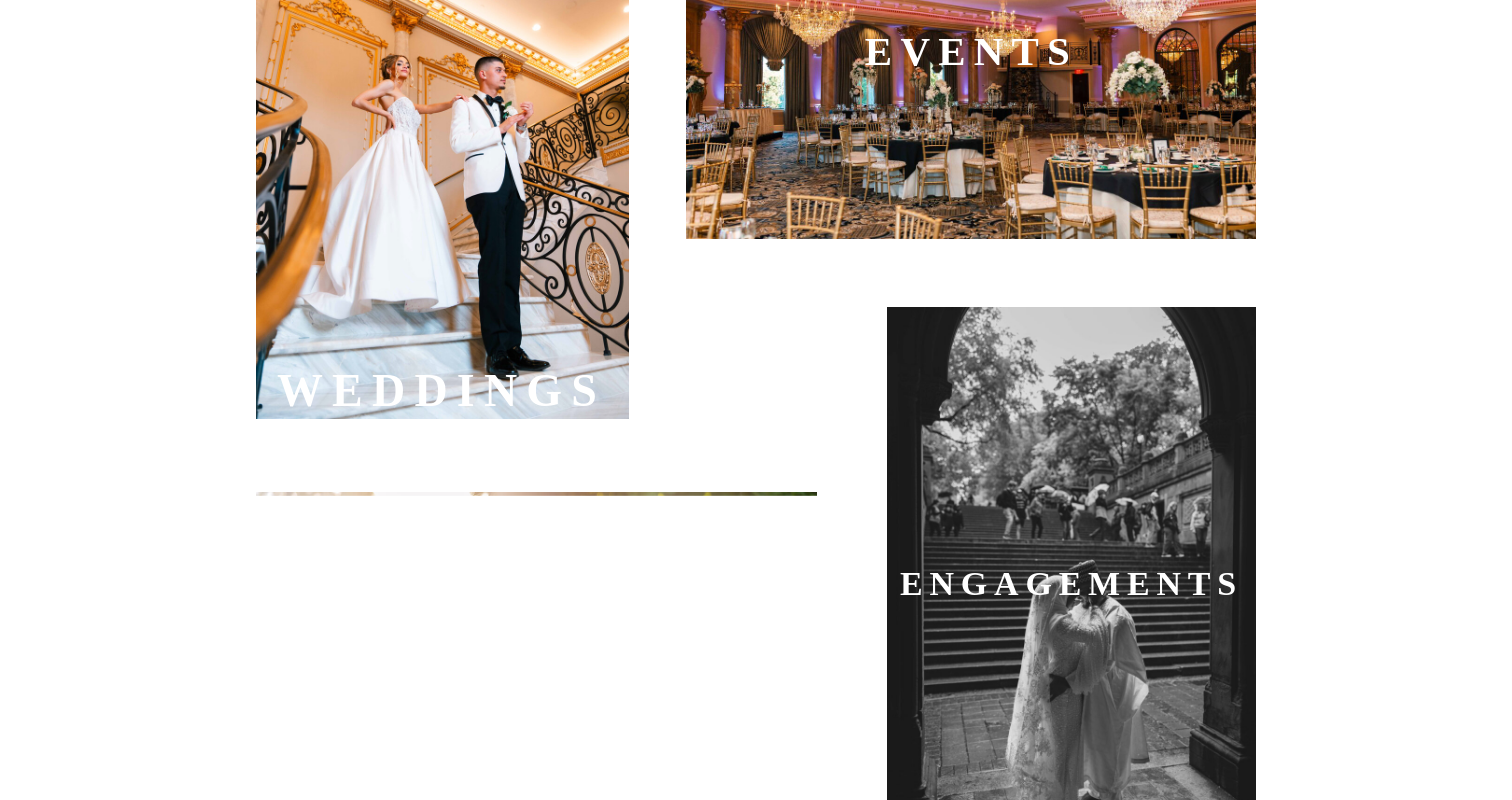 scroll, scrollTop: 976, scrollLeft: 0, axis: vertical 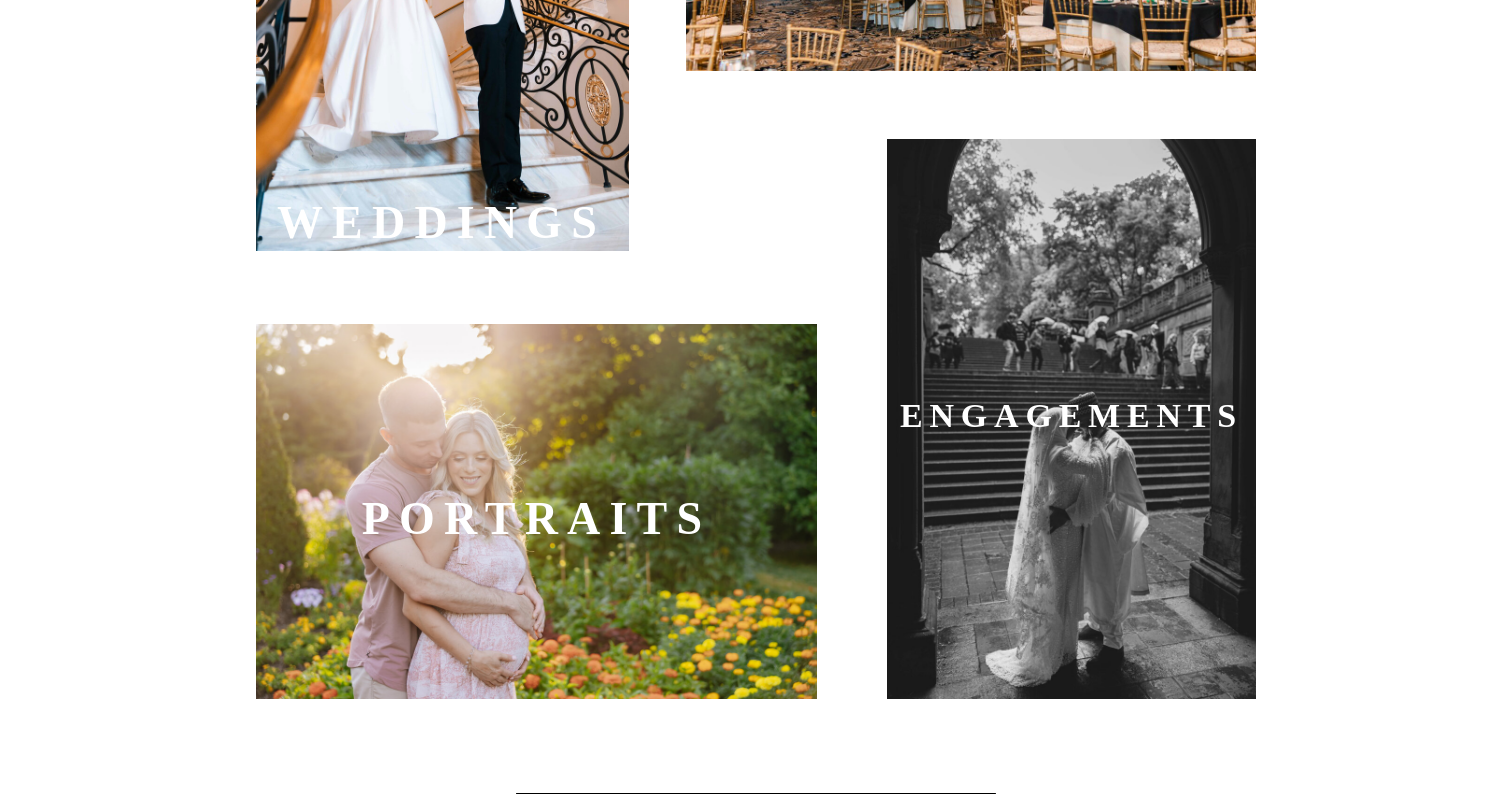 click at bounding box center [536, 511] 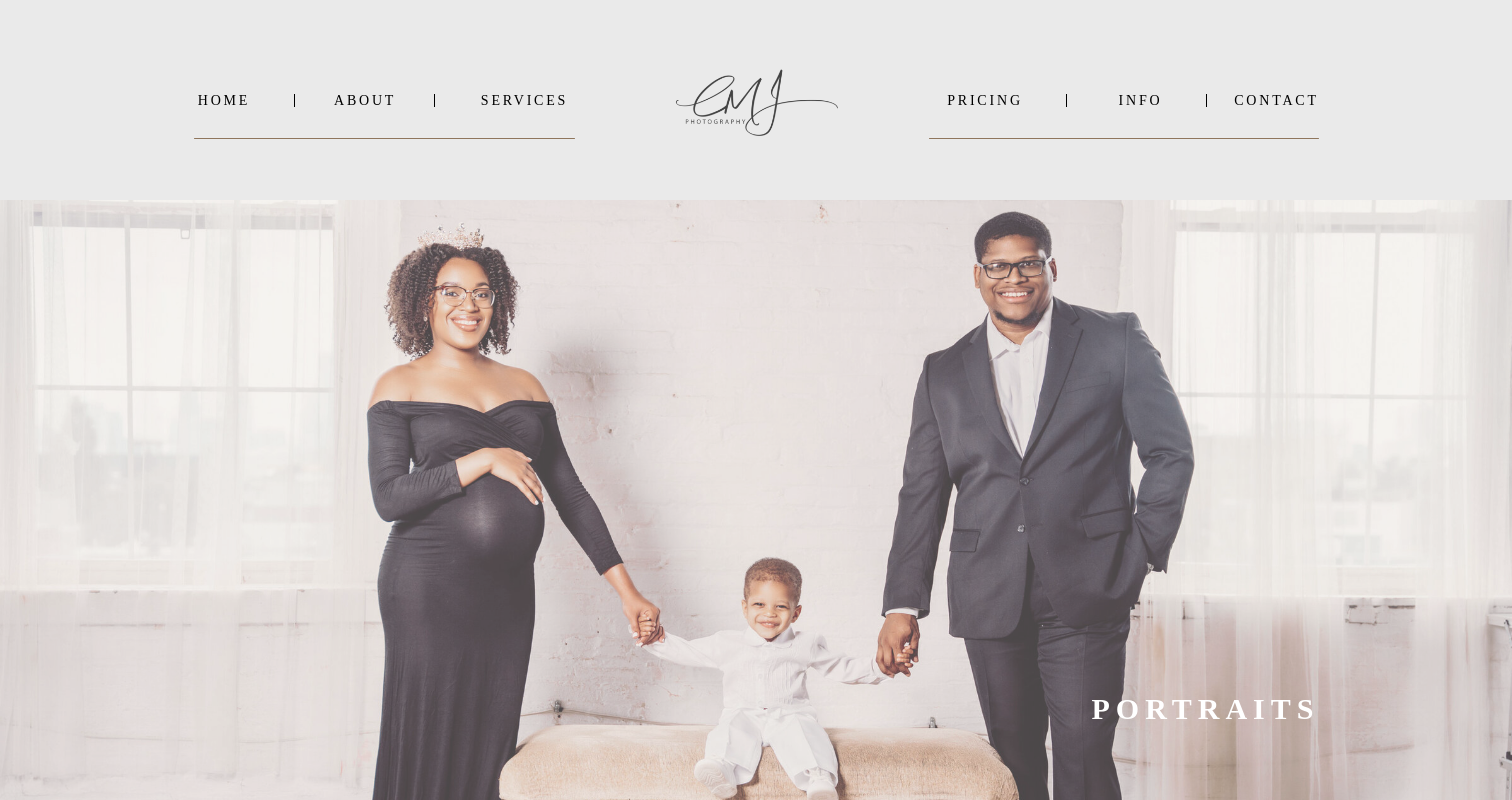 scroll, scrollTop: 0, scrollLeft: 0, axis: both 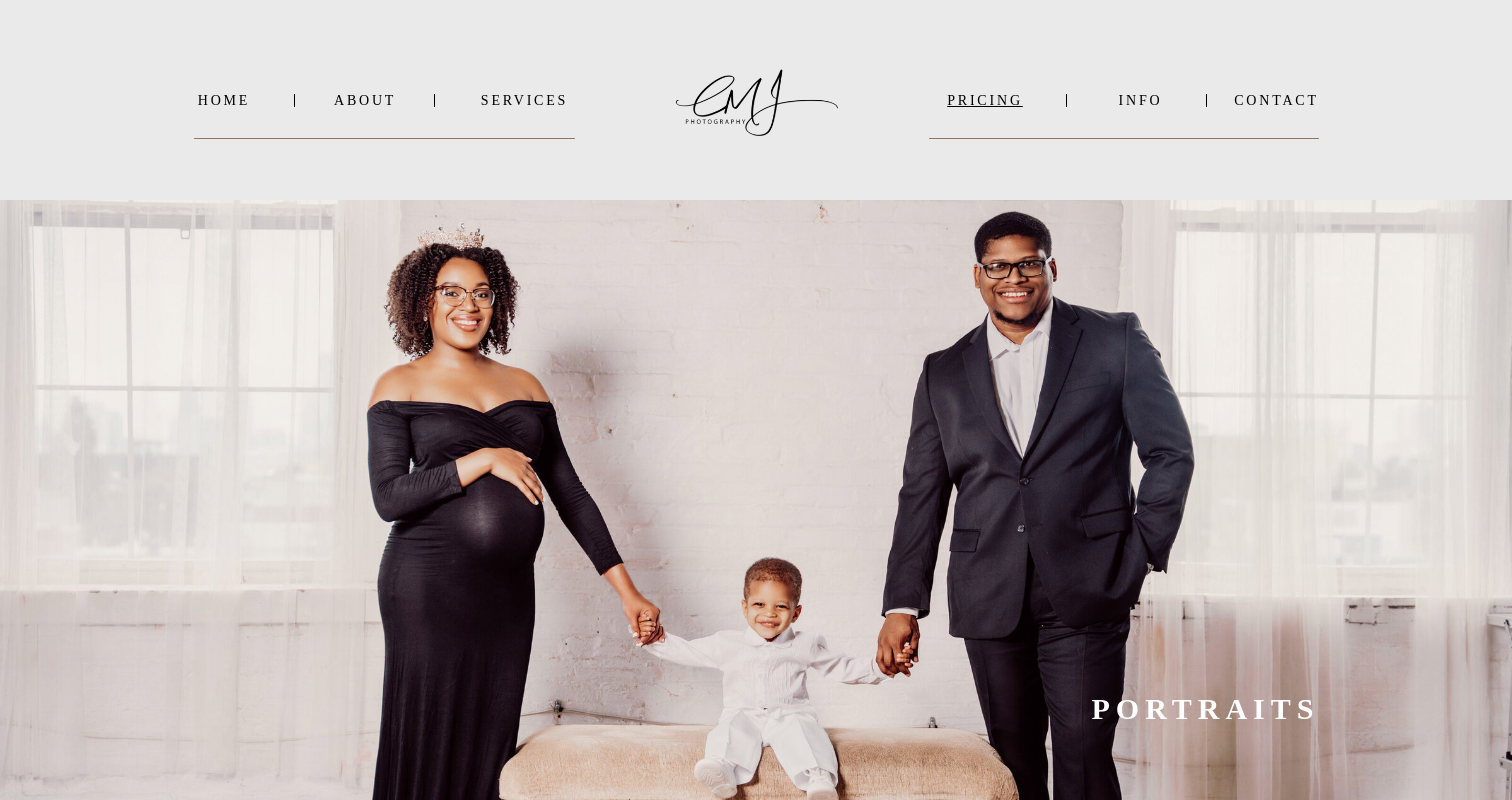 click on "PRICING" at bounding box center [985, 100] 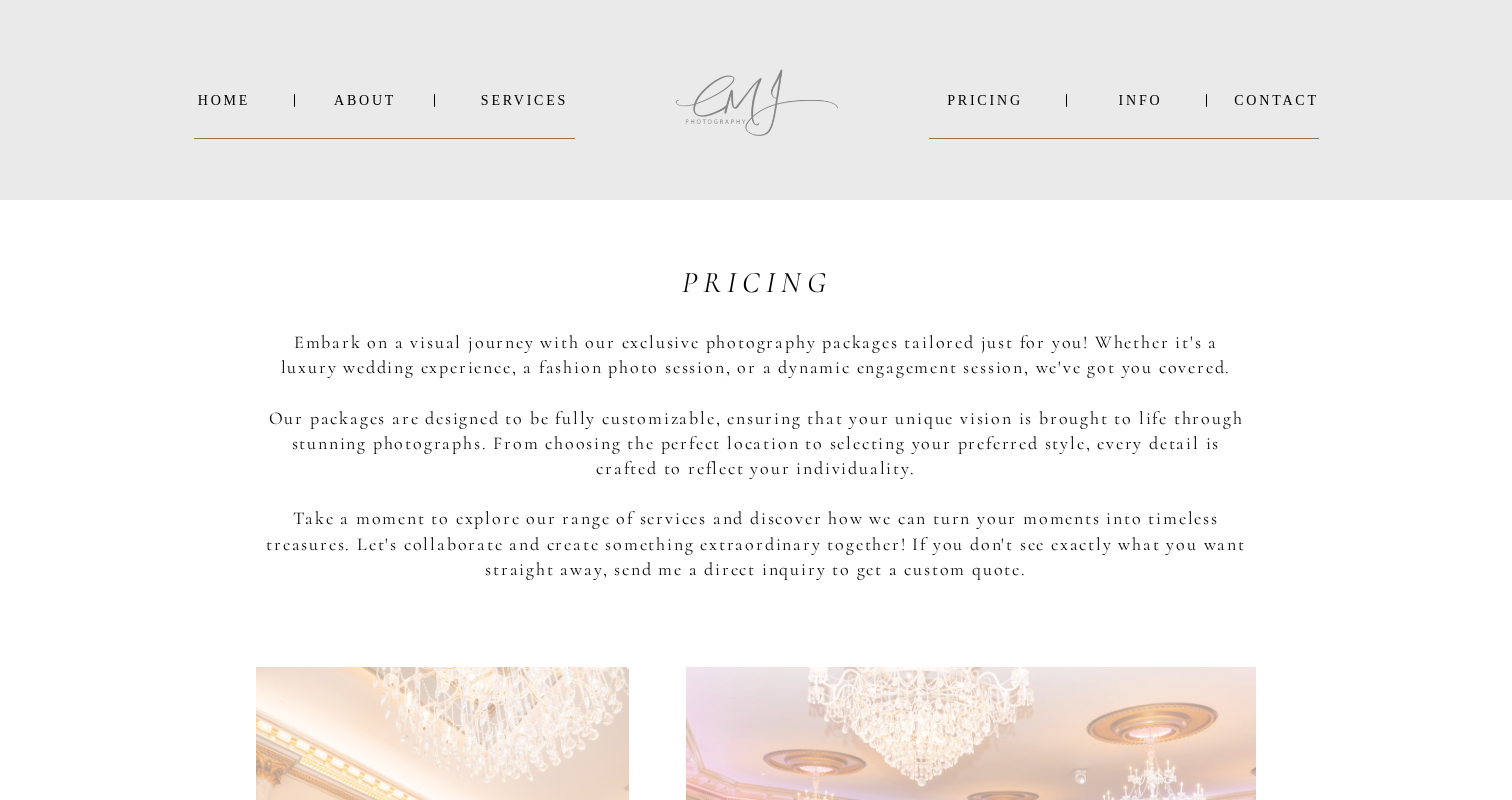 scroll, scrollTop: 0, scrollLeft: 0, axis: both 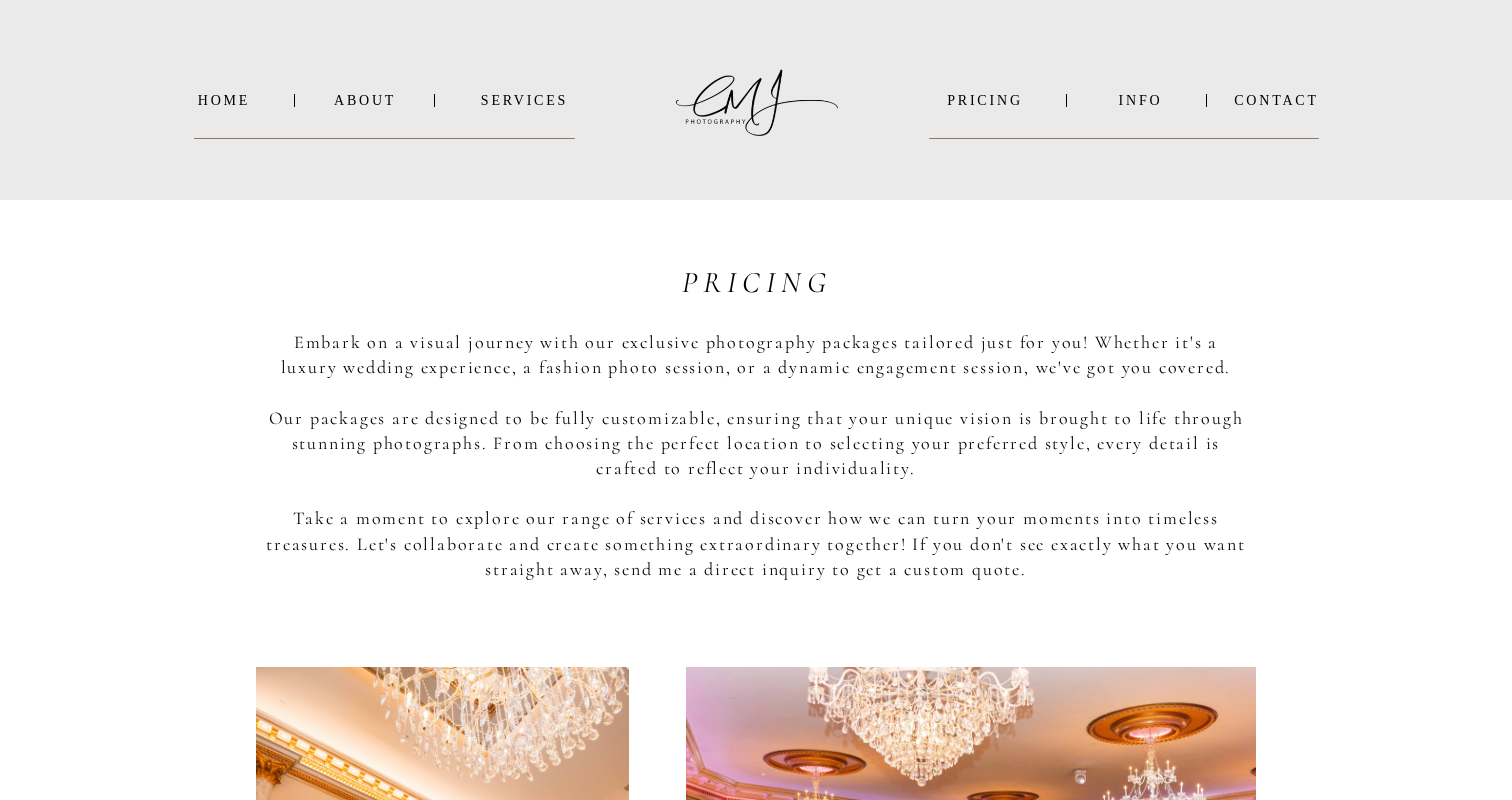 click on "Embark on a visual journey with our exclusive photography packages tailored just for you! Whether it's a luxury wedding experience, a fashion photo session, or a dynamic engagement session, we've got you covered. Our packages are designed to be fully customizable, ensuring that your unique vision is brought to life through stunning photographs. From choosing the perfect location to selecting your preferred style, every detail is crafted to reflect your individuality. Take a moment to explore our range of services and discover how we can turn your moments into timeless treasures. Let's collaborate and create something extraordinary together! If you don't see exactly what you want straight away, send me a direct inquiry to get a custom quote." at bounding box center [756, 458] 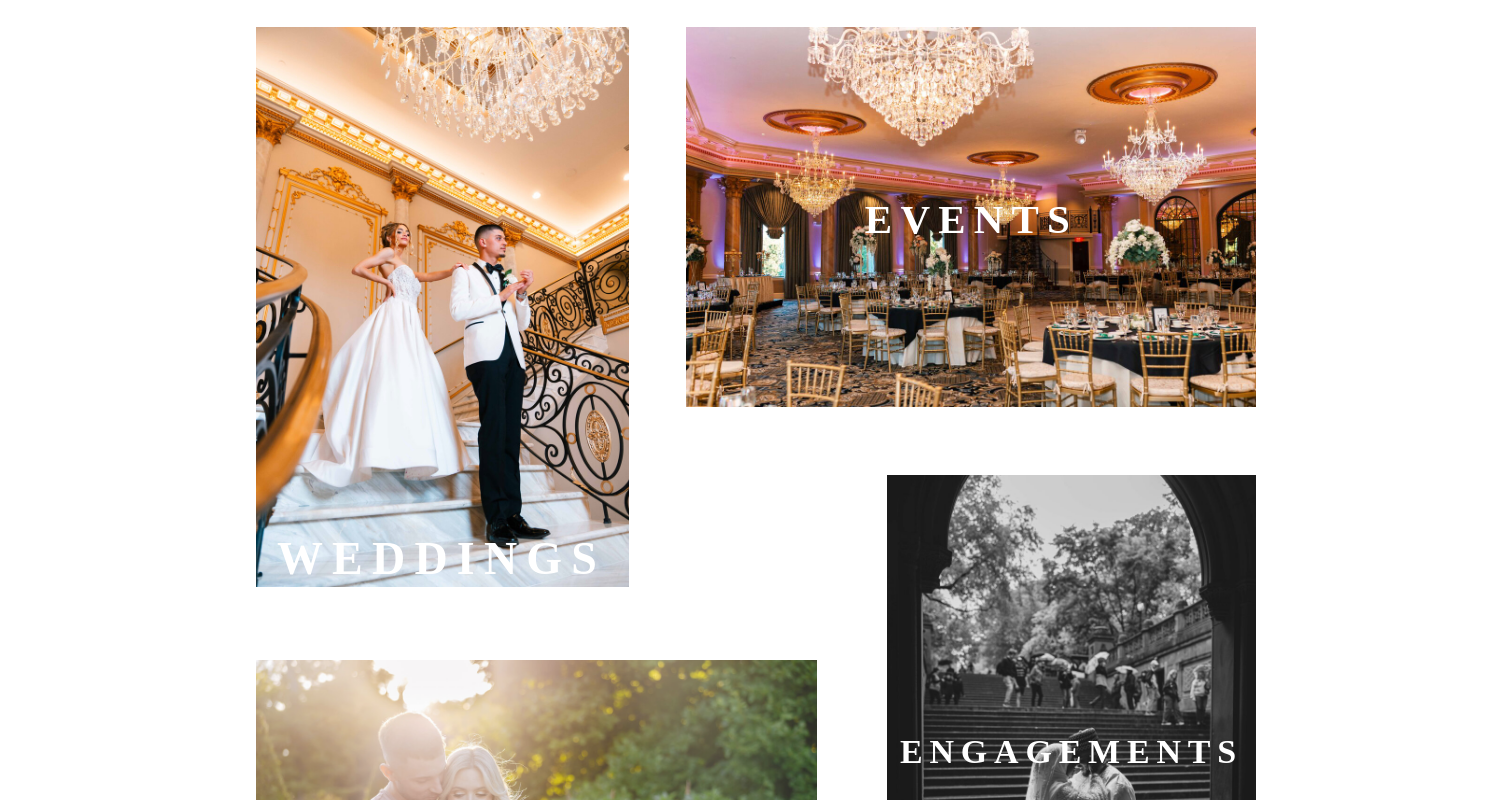 scroll, scrollTop: 690, scrollLeft: 0, axis: vertical 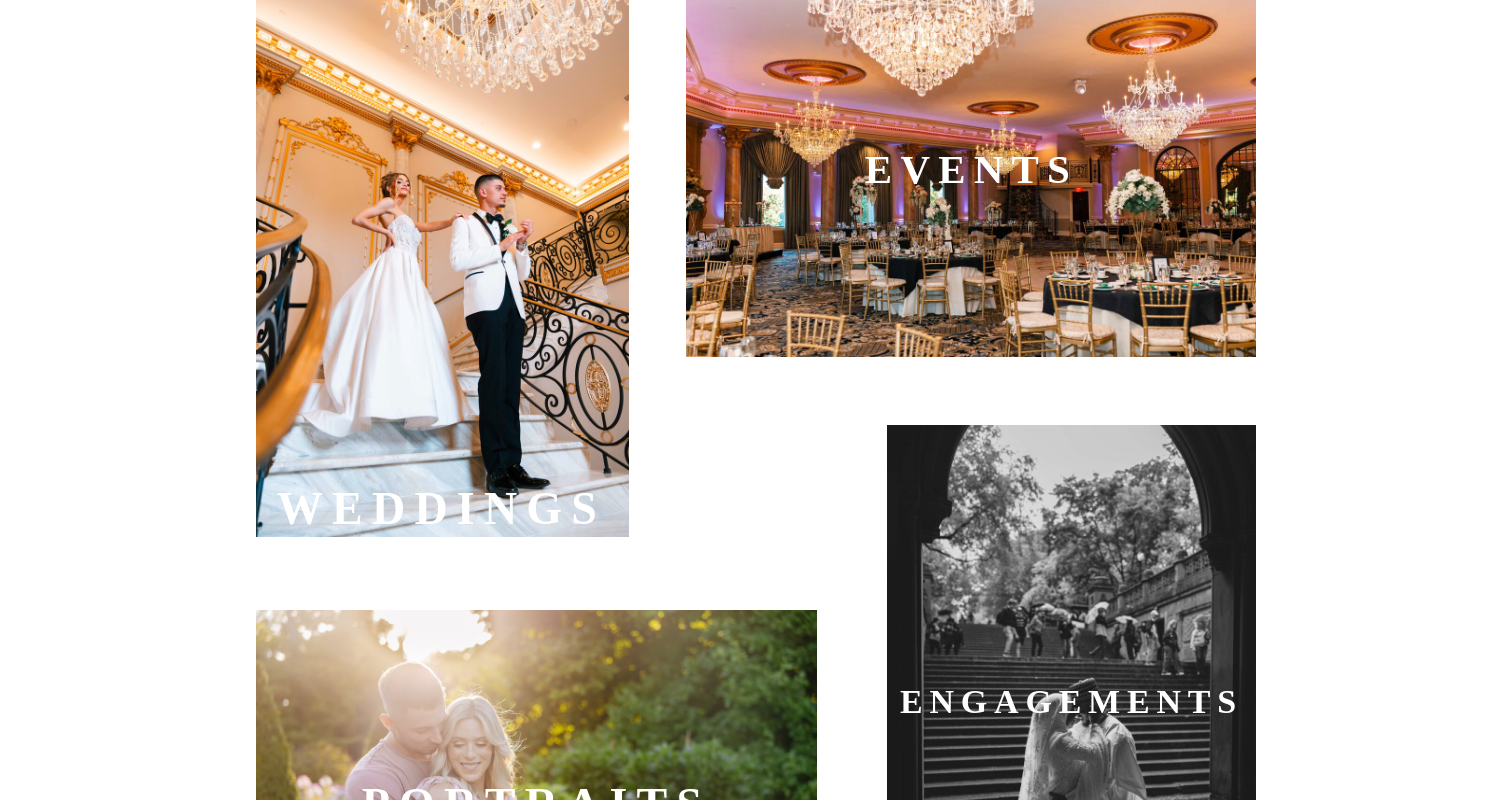 click at bounding box center [1071, 705] 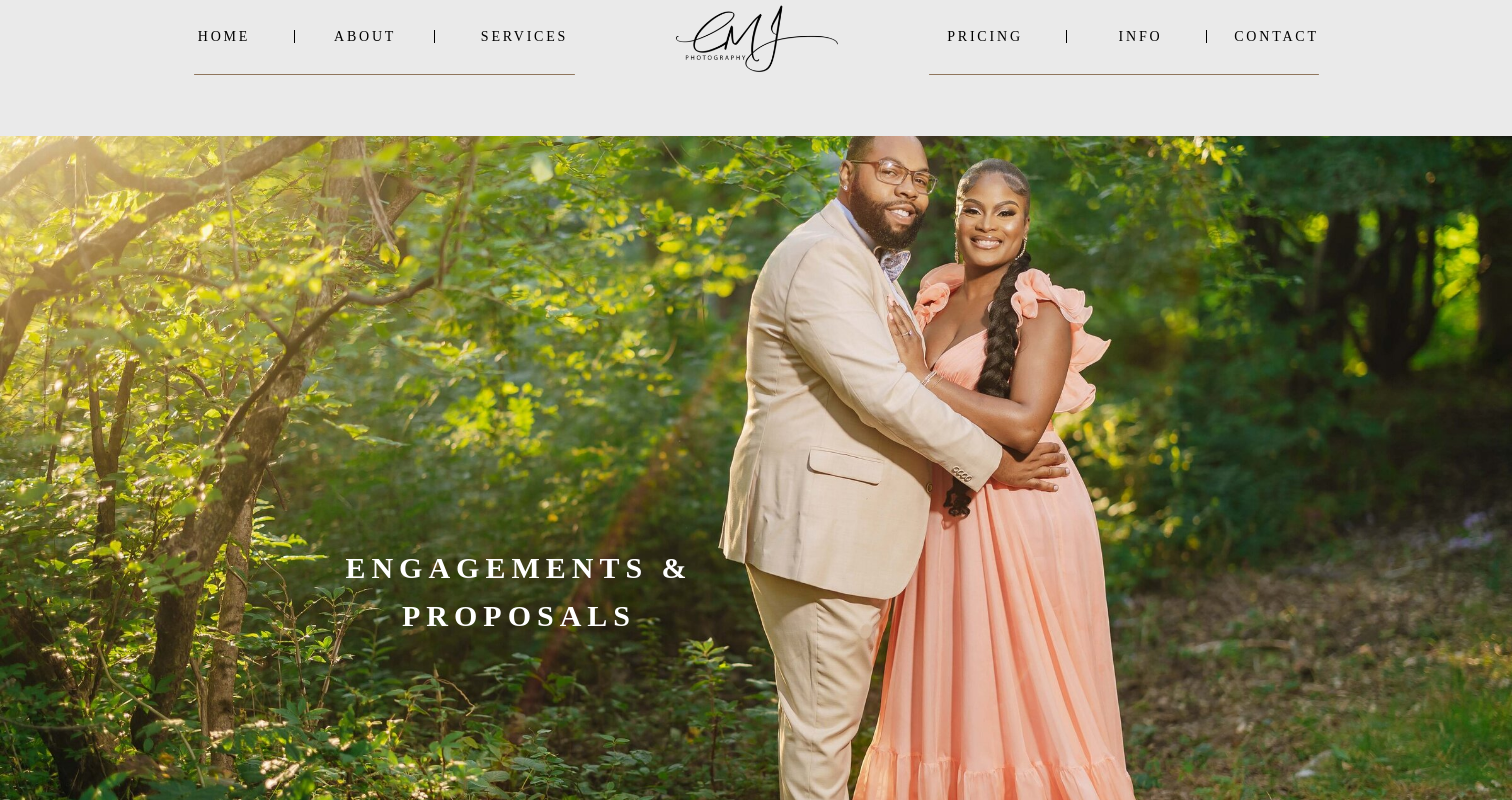 scroll, scrollTop: 0, scrollLeft: 0, axis: both 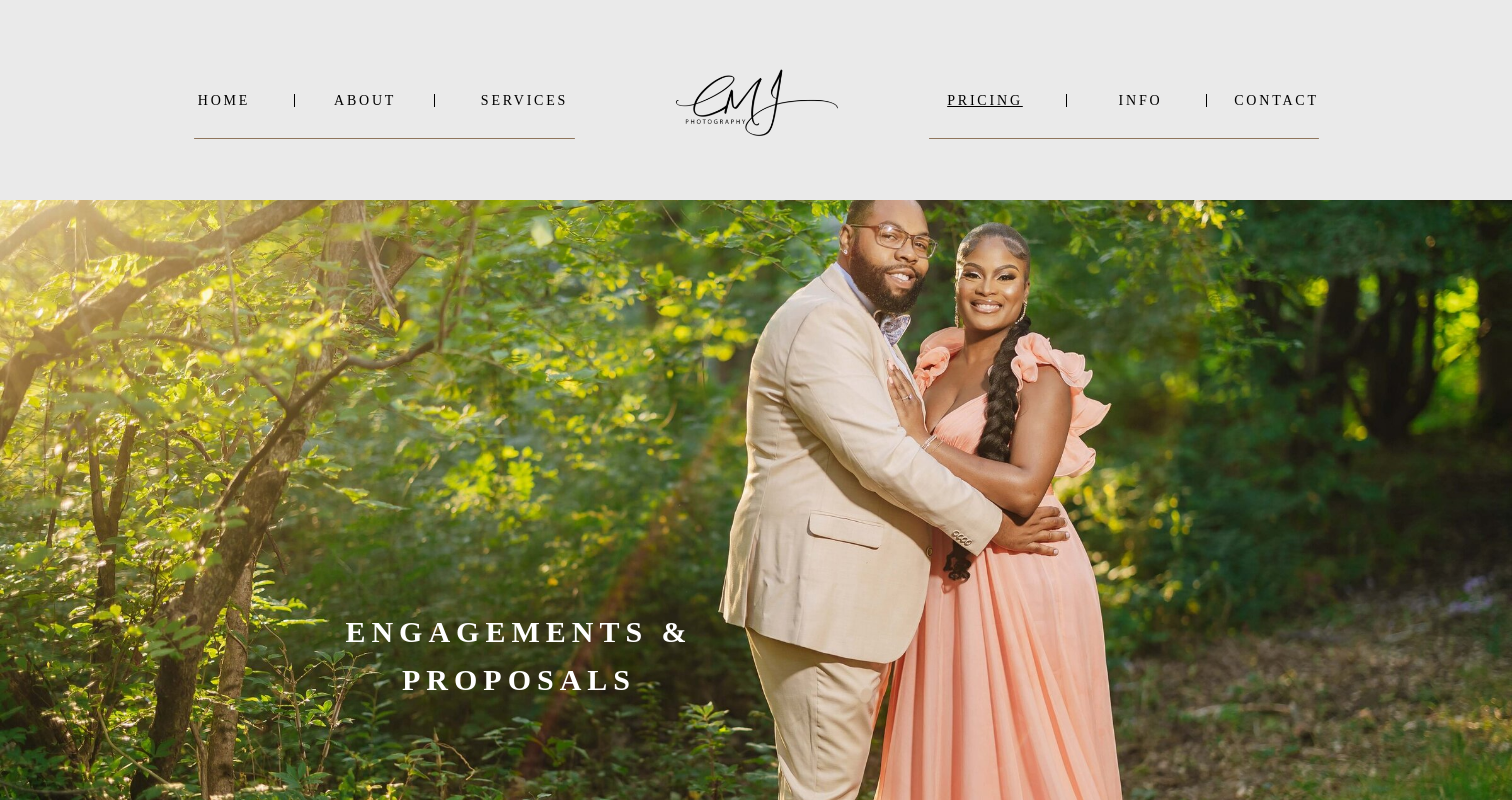 click on "PRICING" at bounding box center (985, 100) 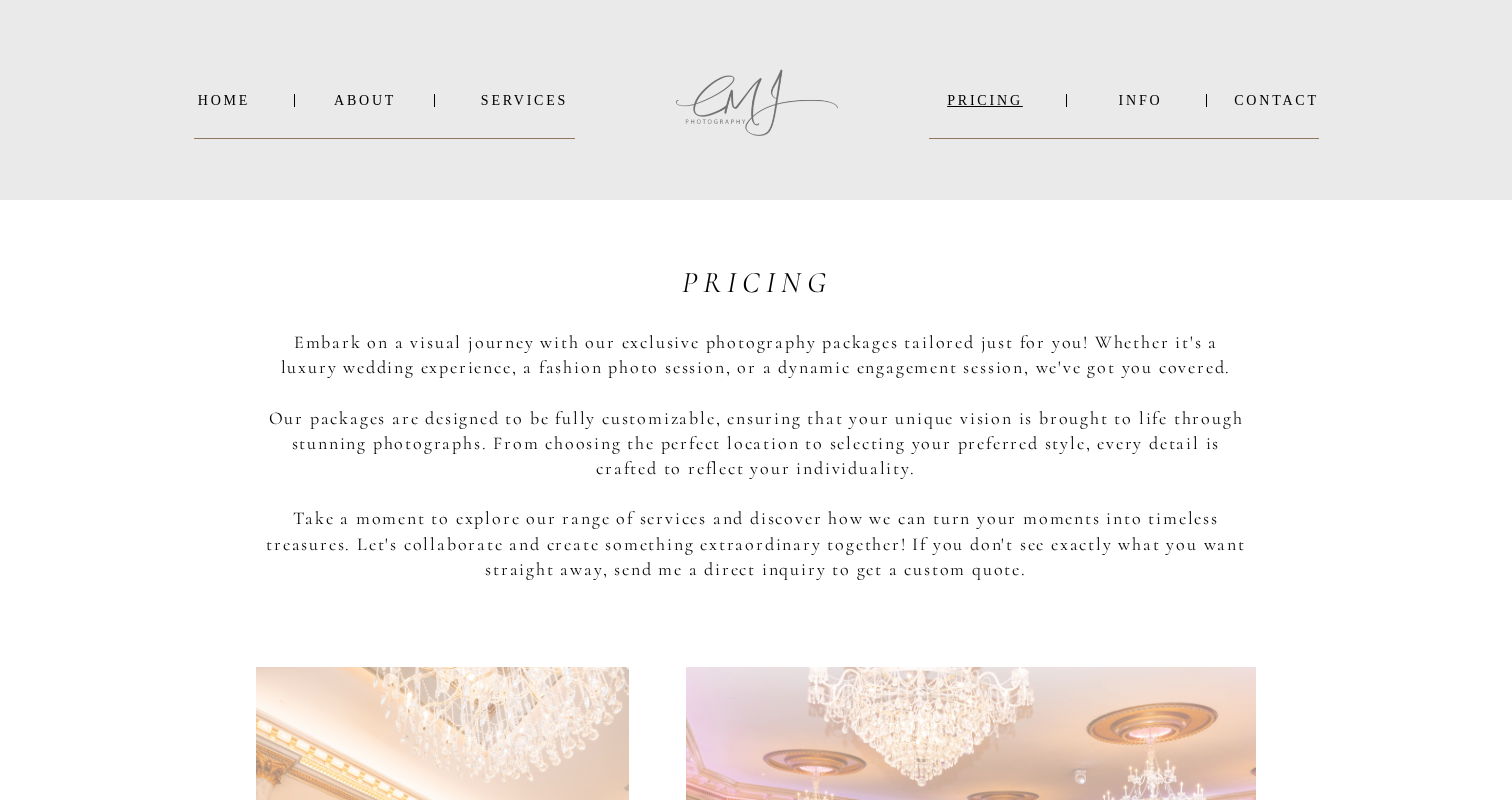 scroll, scrollTop: 0, scrollLeft: 0, axis: both 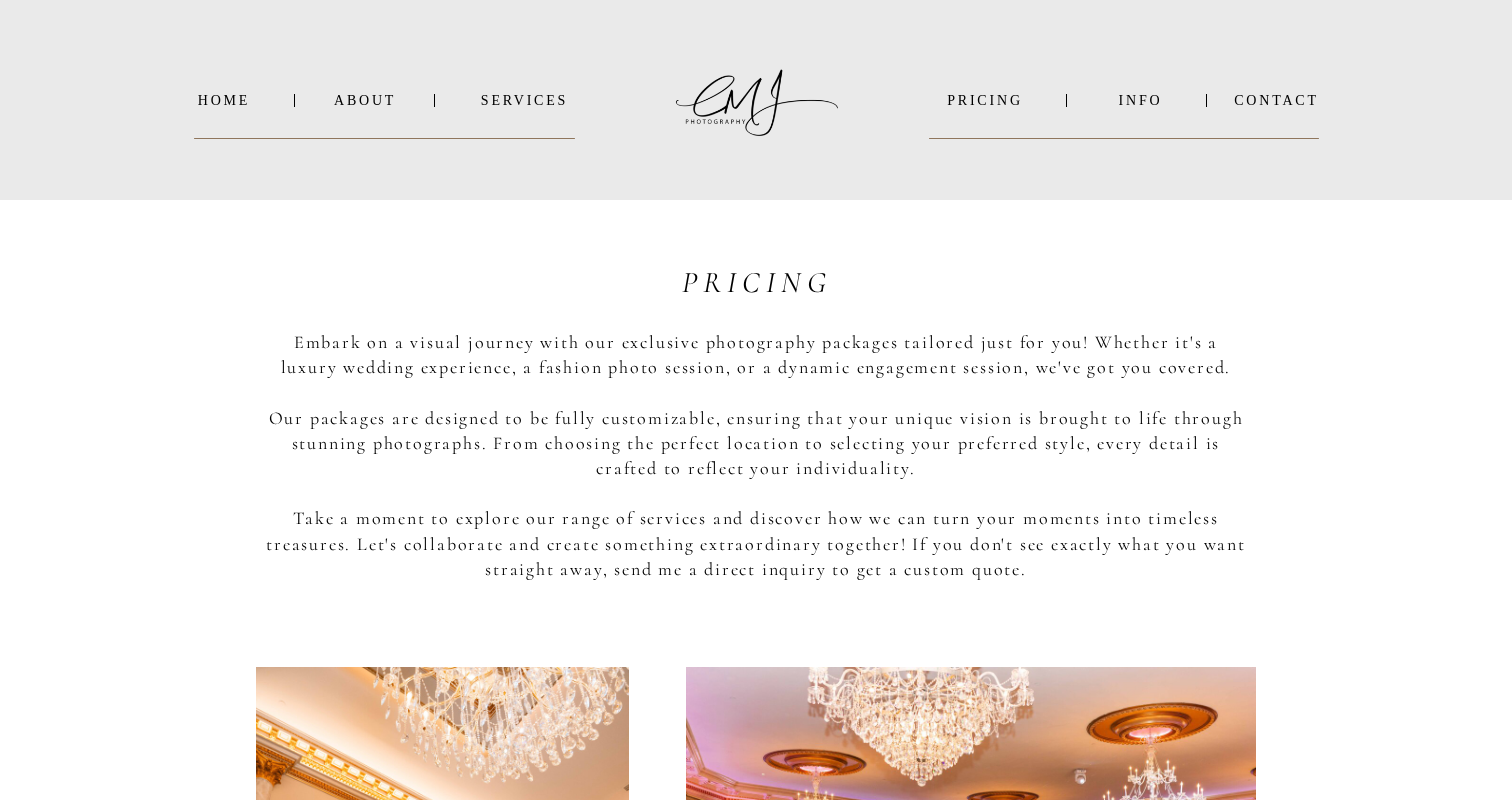 click at bounding box center (442, 947) 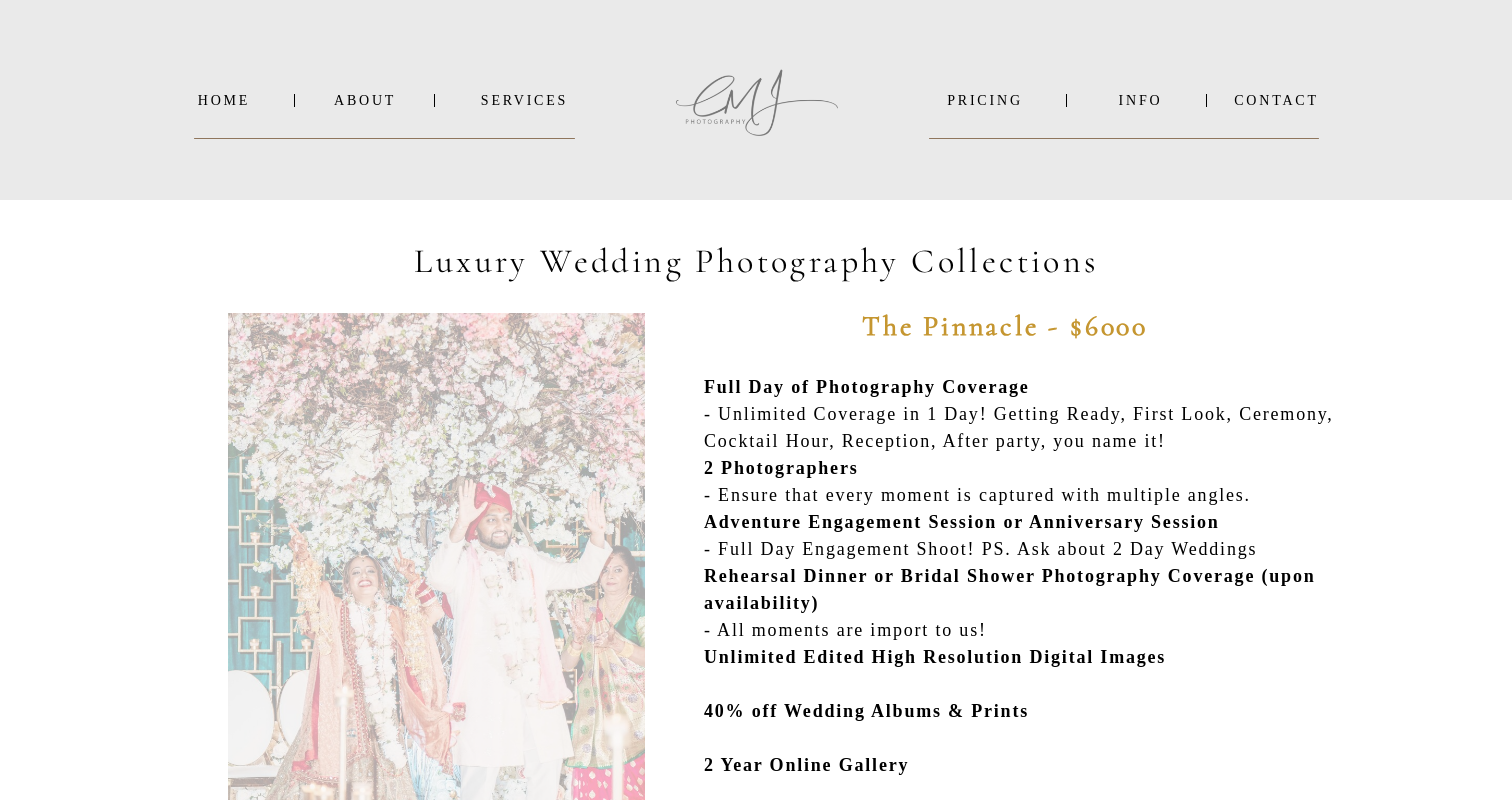 scroll, scrollTop: 0, scrollLeft: 0, axis: both 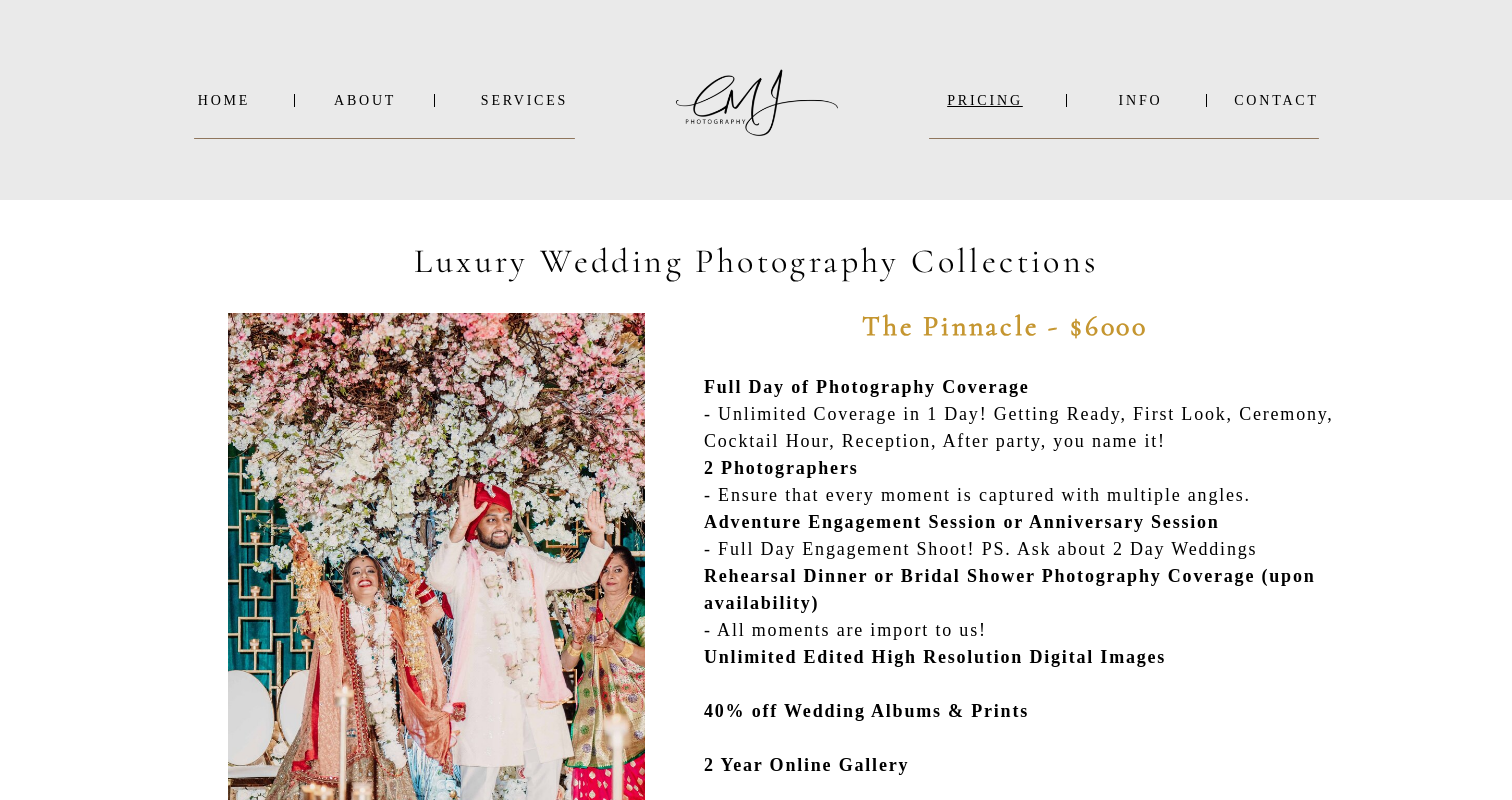 click on "PRICING" at bounding box center [985, 100] 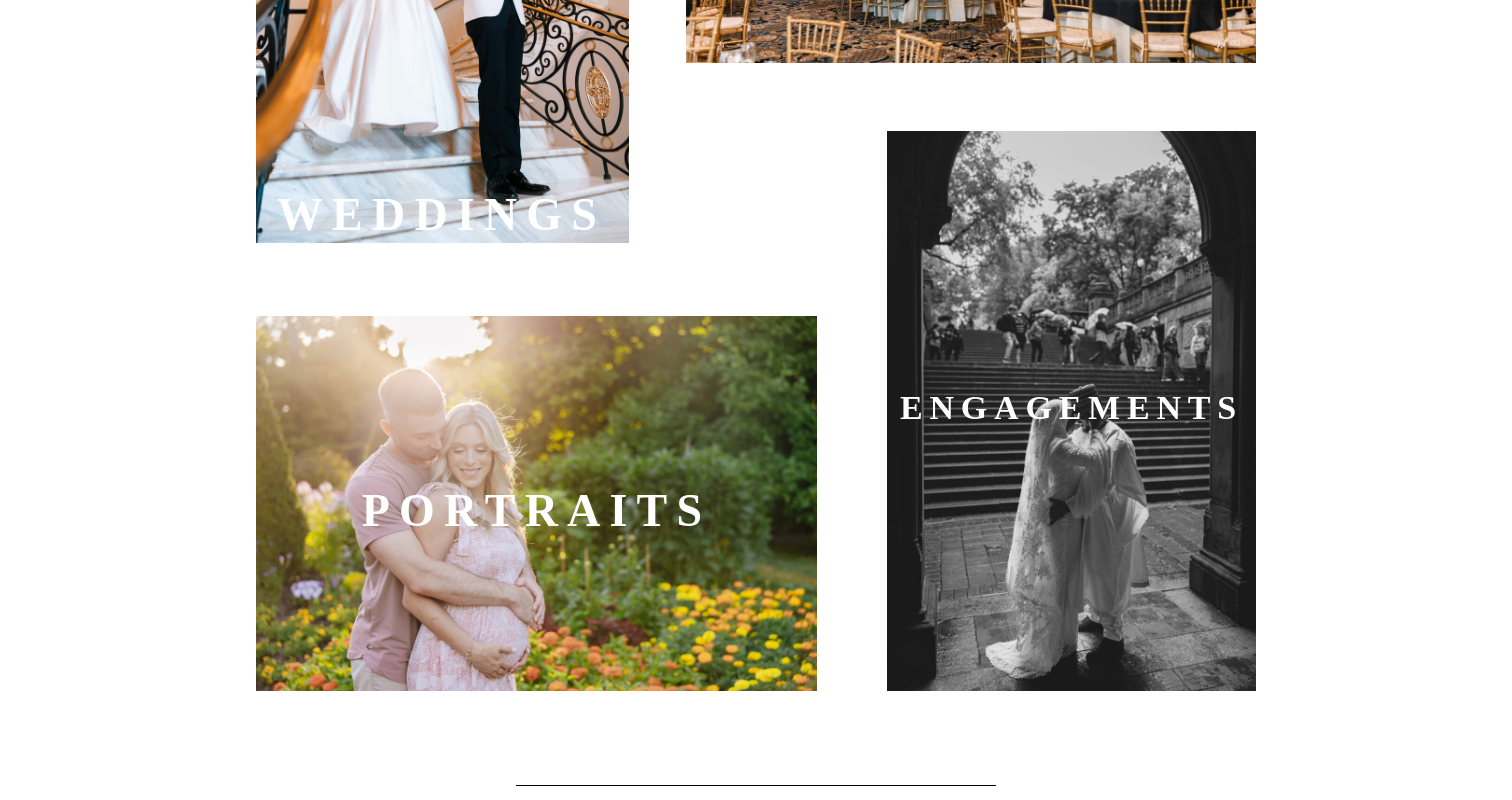 scroll, scrollTop: 997, scrollLeft: 0, axis: vertical 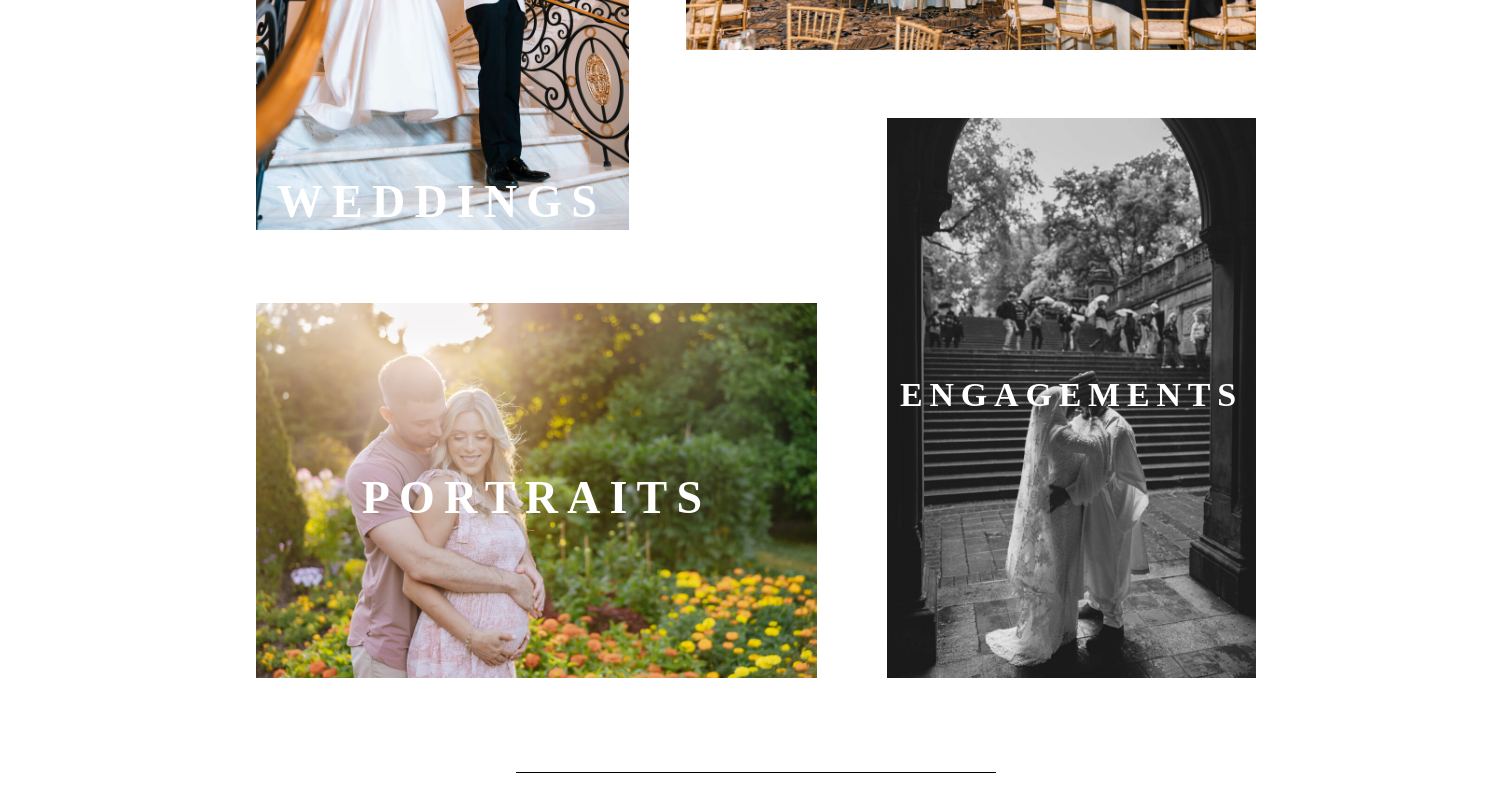 click at bounding box center (1071, 398) 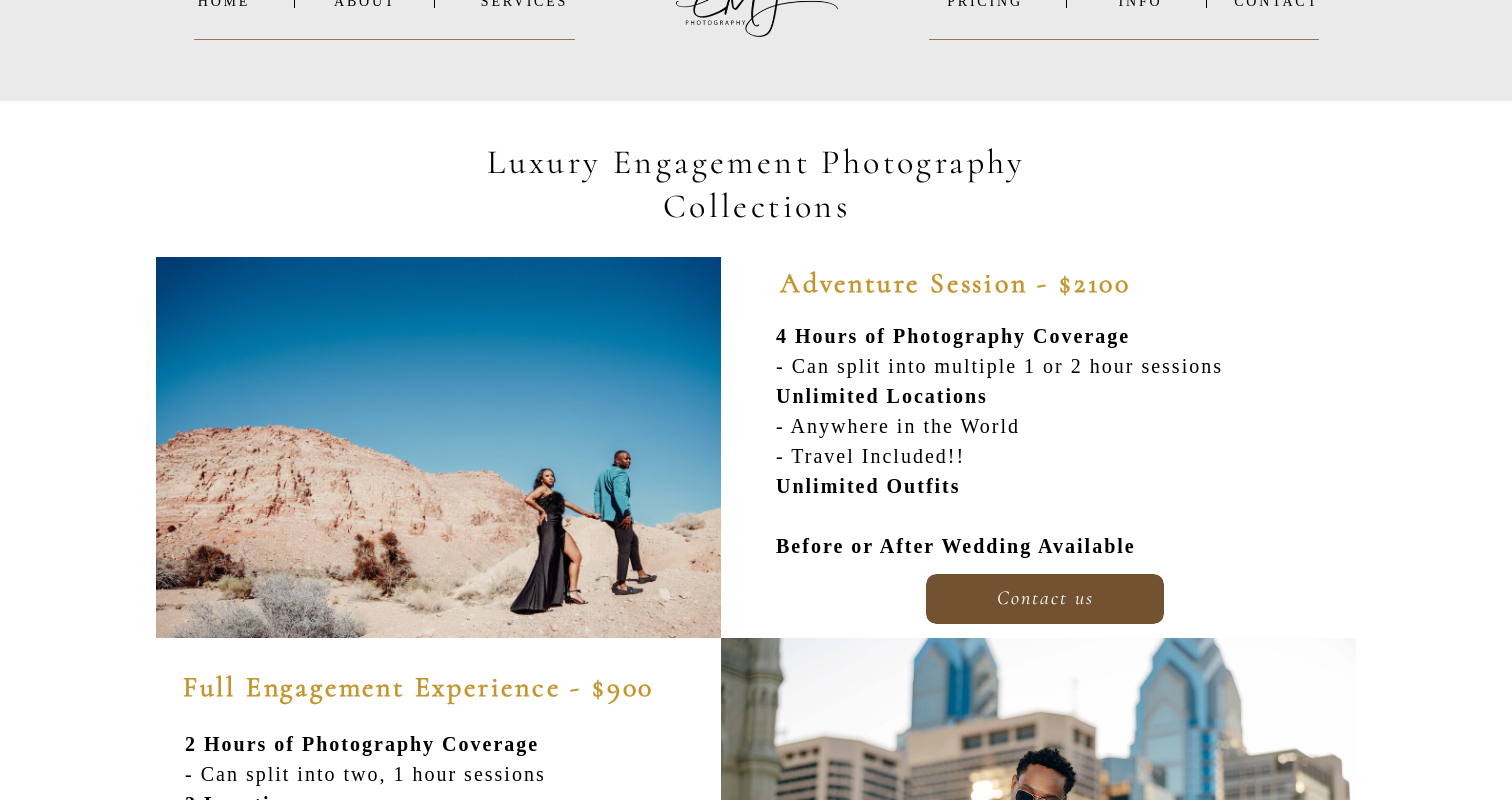 scroll, scrollTop: 0, scrollLeft: 0, axis: both 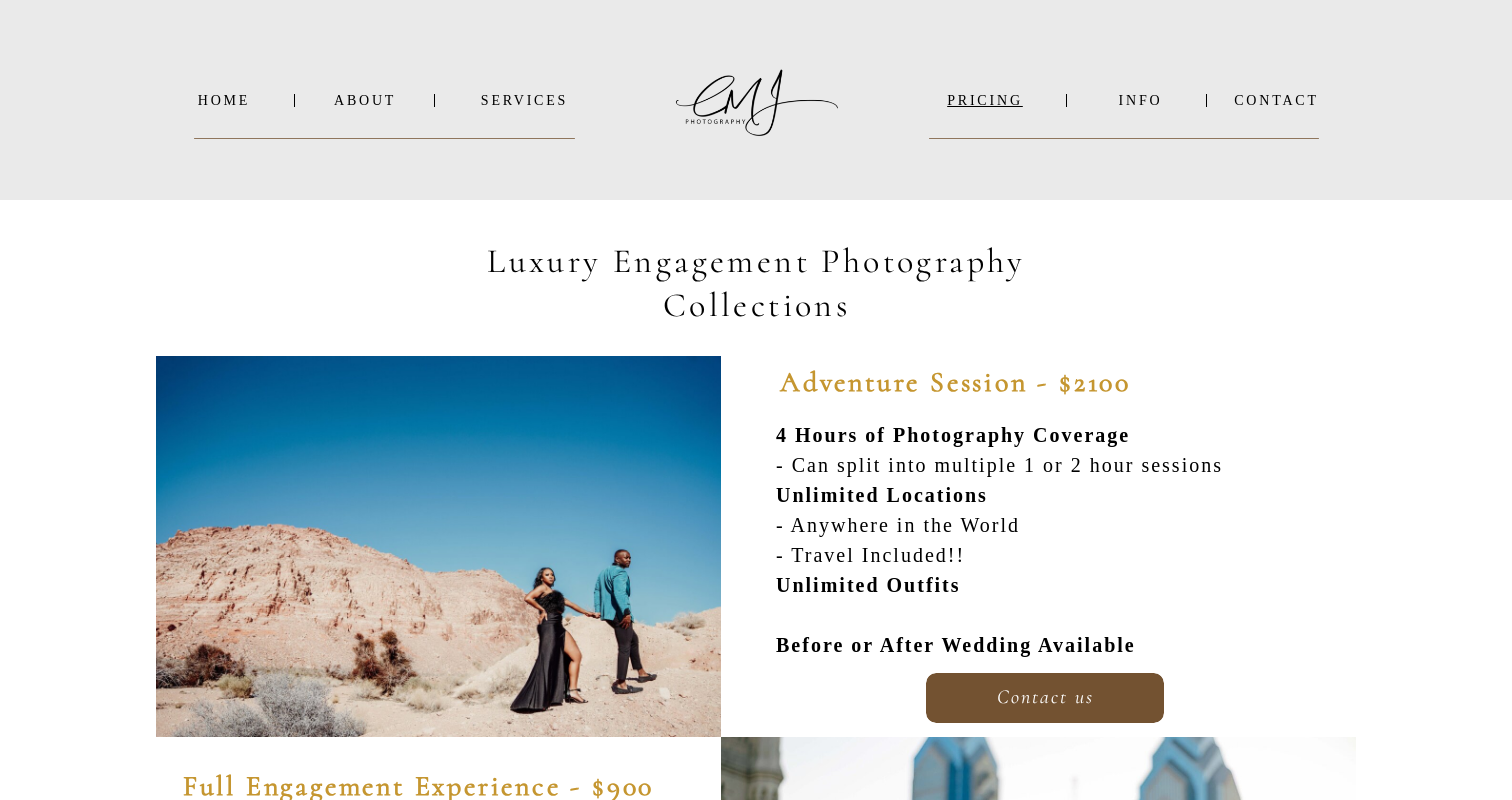 click on "PRICING" at bounding box center [985, 100] 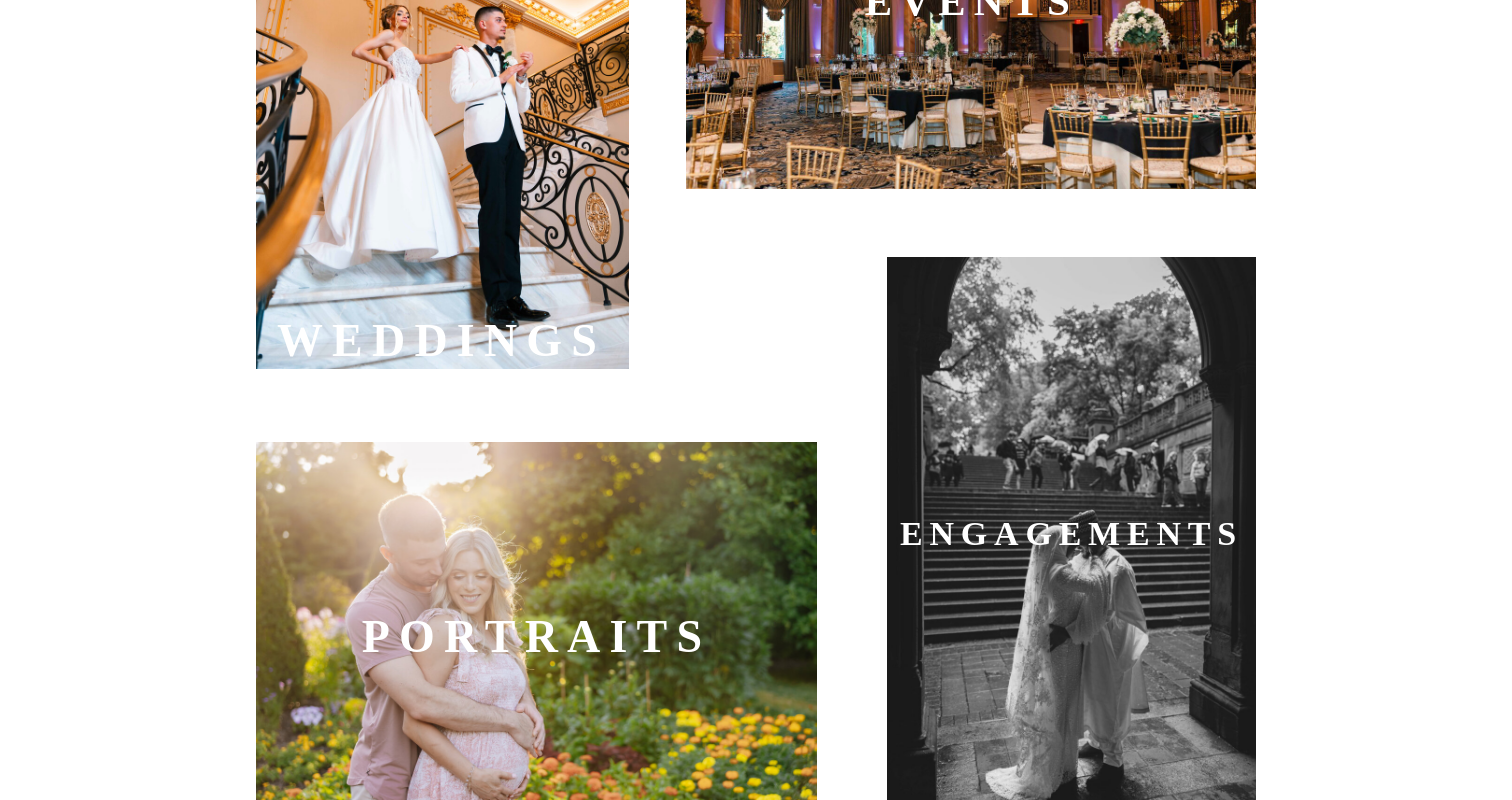 scroll, scrollTop: 912, scrollLeft: 0, axis: vertical 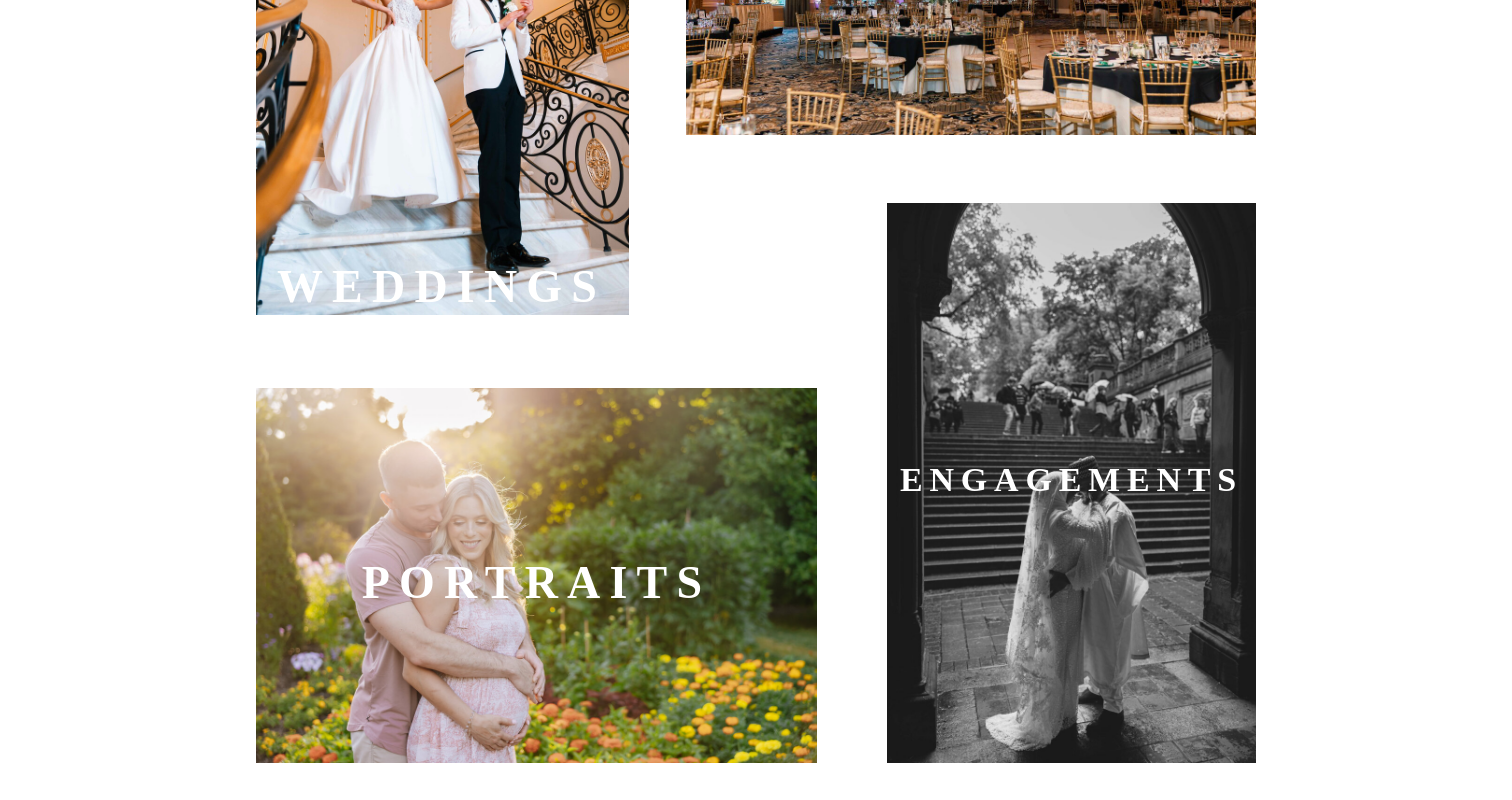click at bounding box center (536, 575) 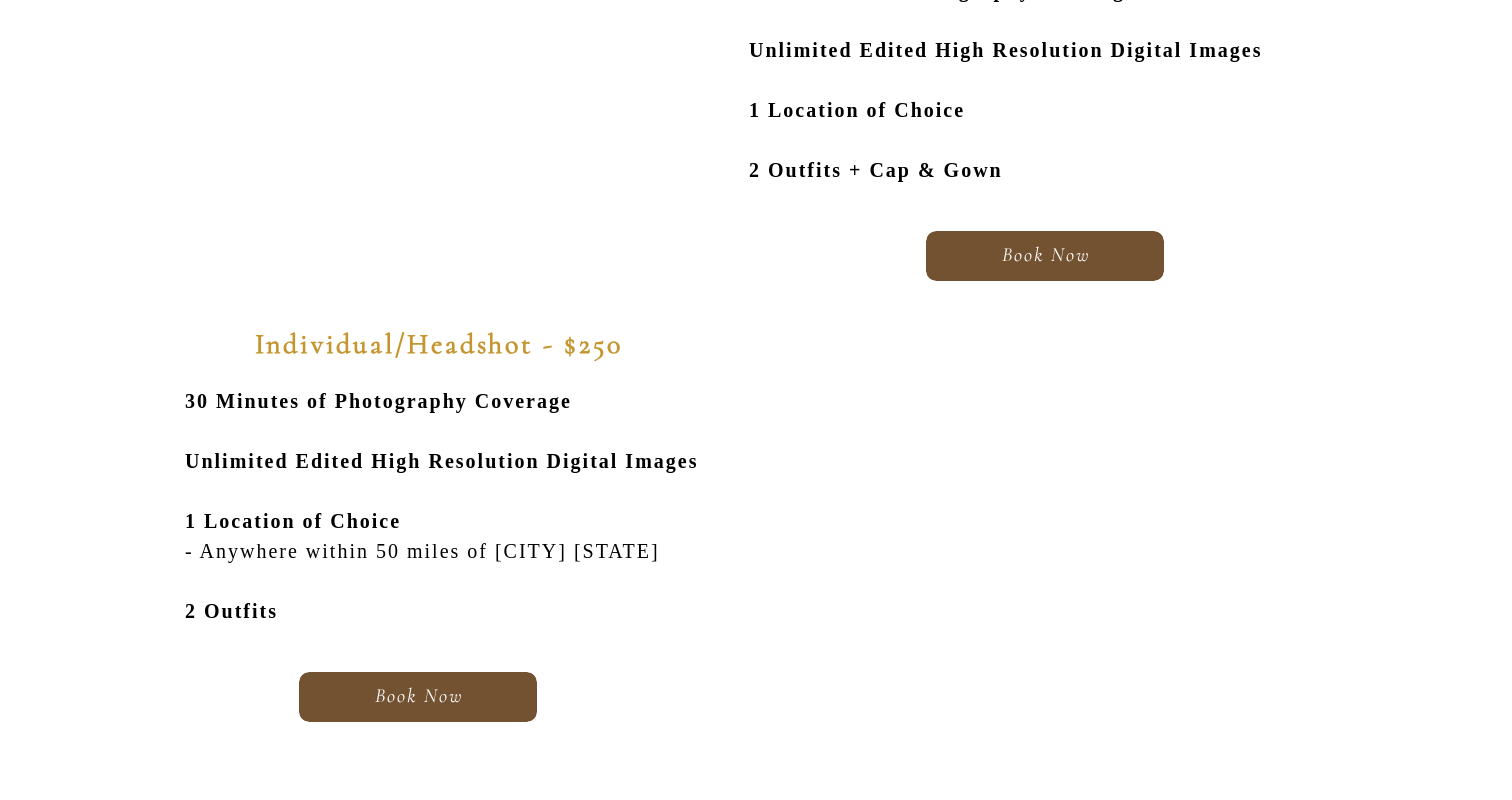 scroll, scrollTop: 1240, scrollLeft: 0, axis: vertical 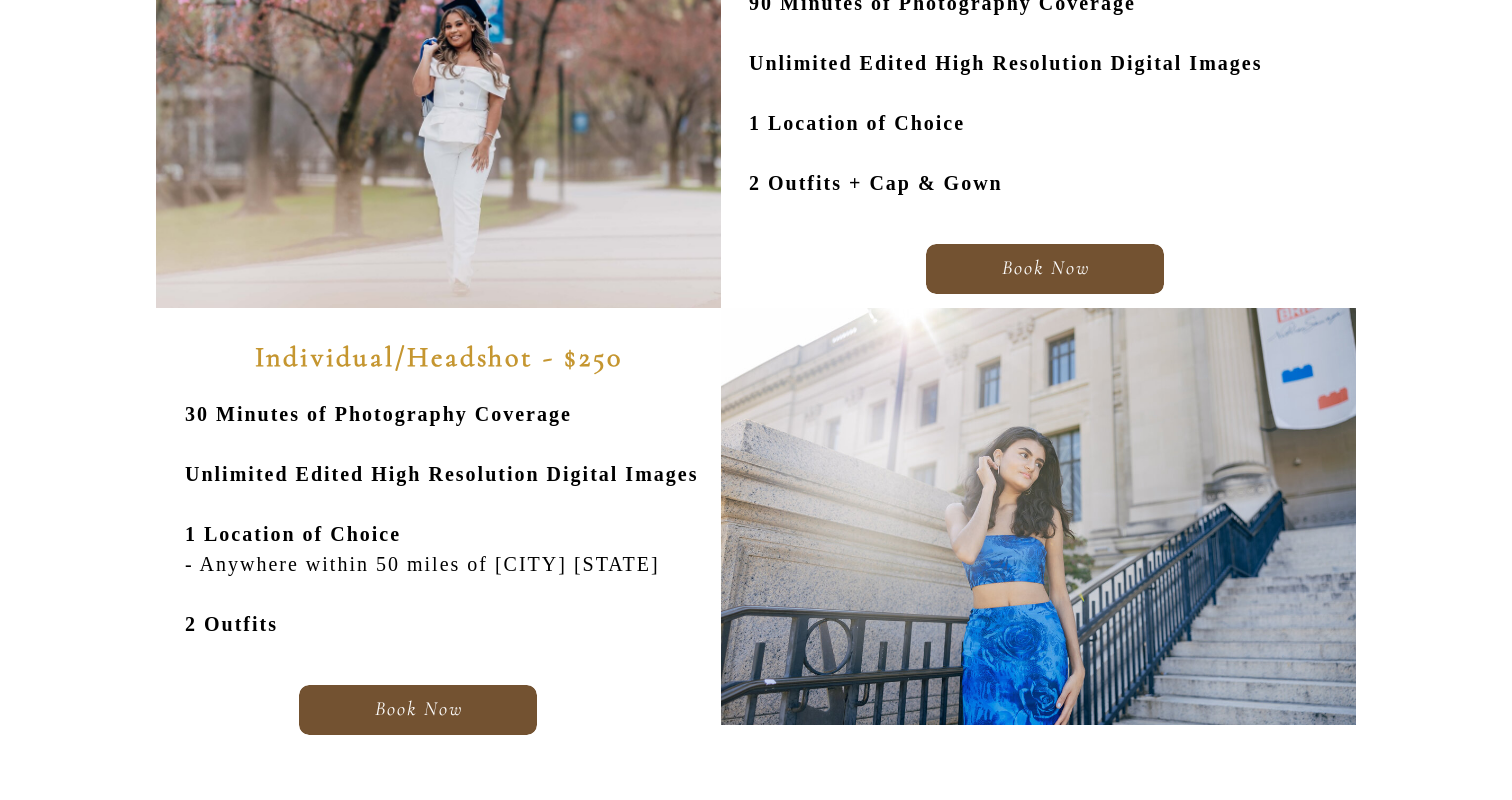 click on "Book Now" at bounding box center [418, 704] 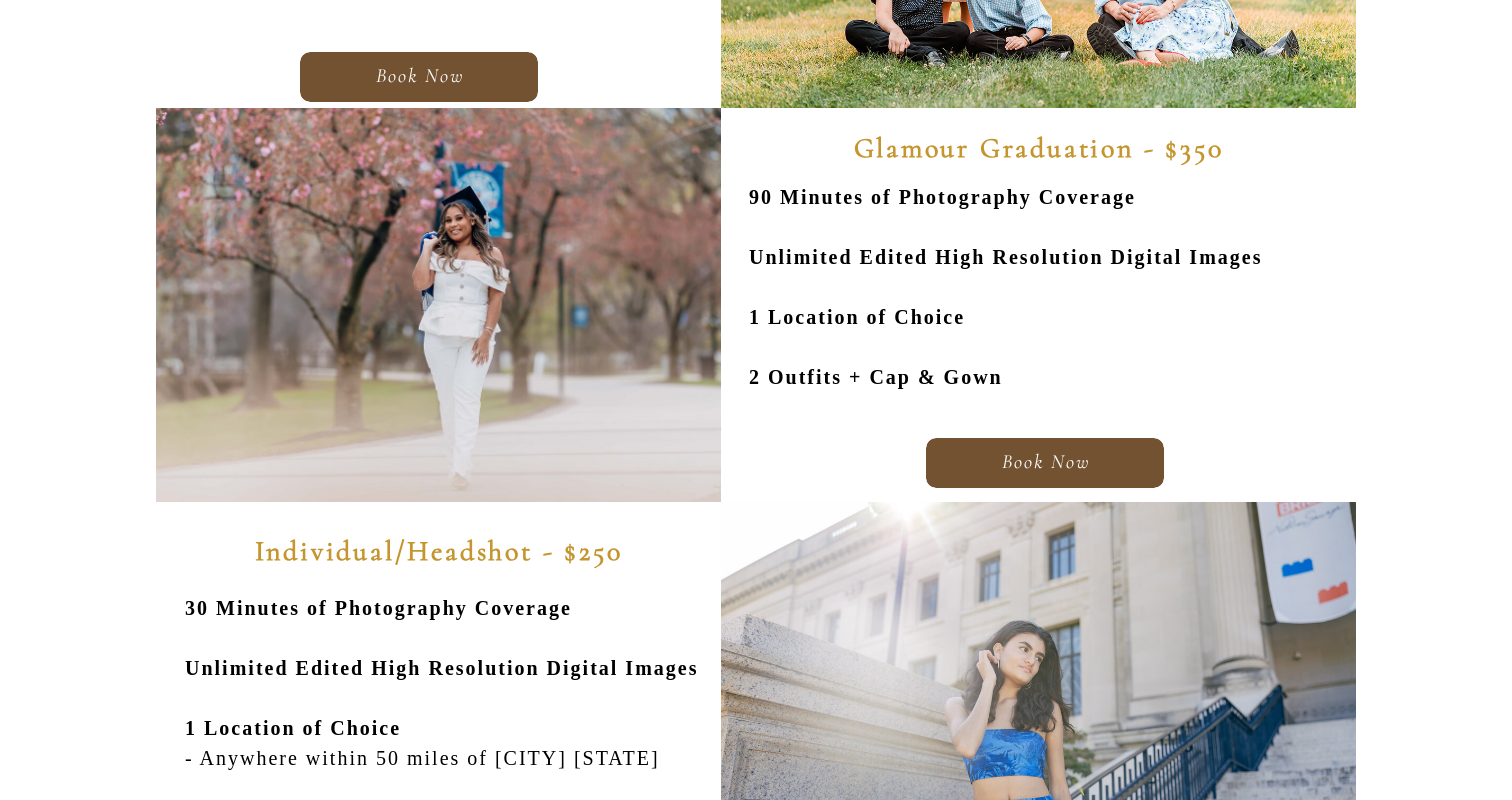 scroll, scrollTop: 1024, scrollLeft: 0, axis: vertical 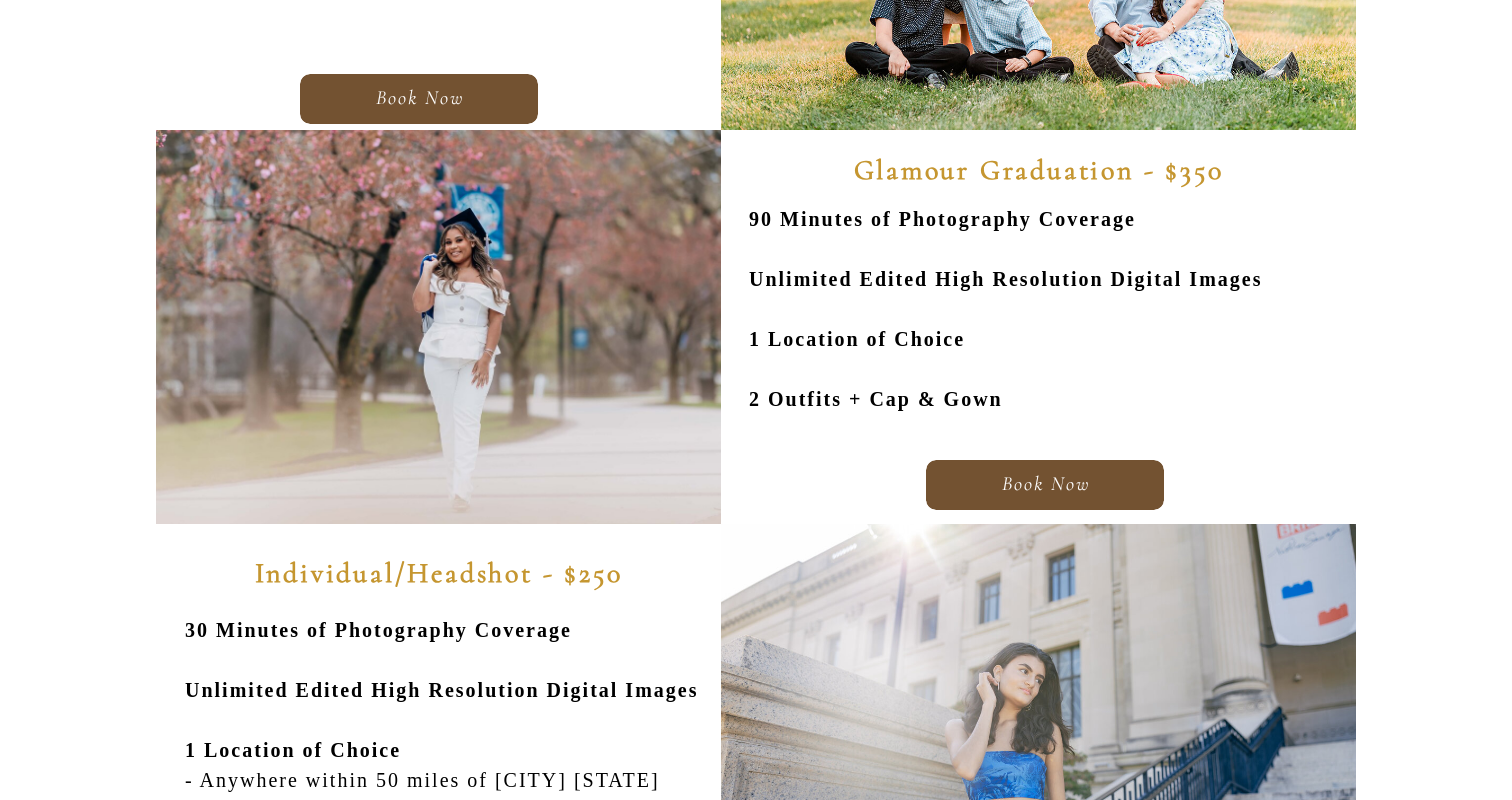 click on "Book Now" at bounding box center [1045, 479] 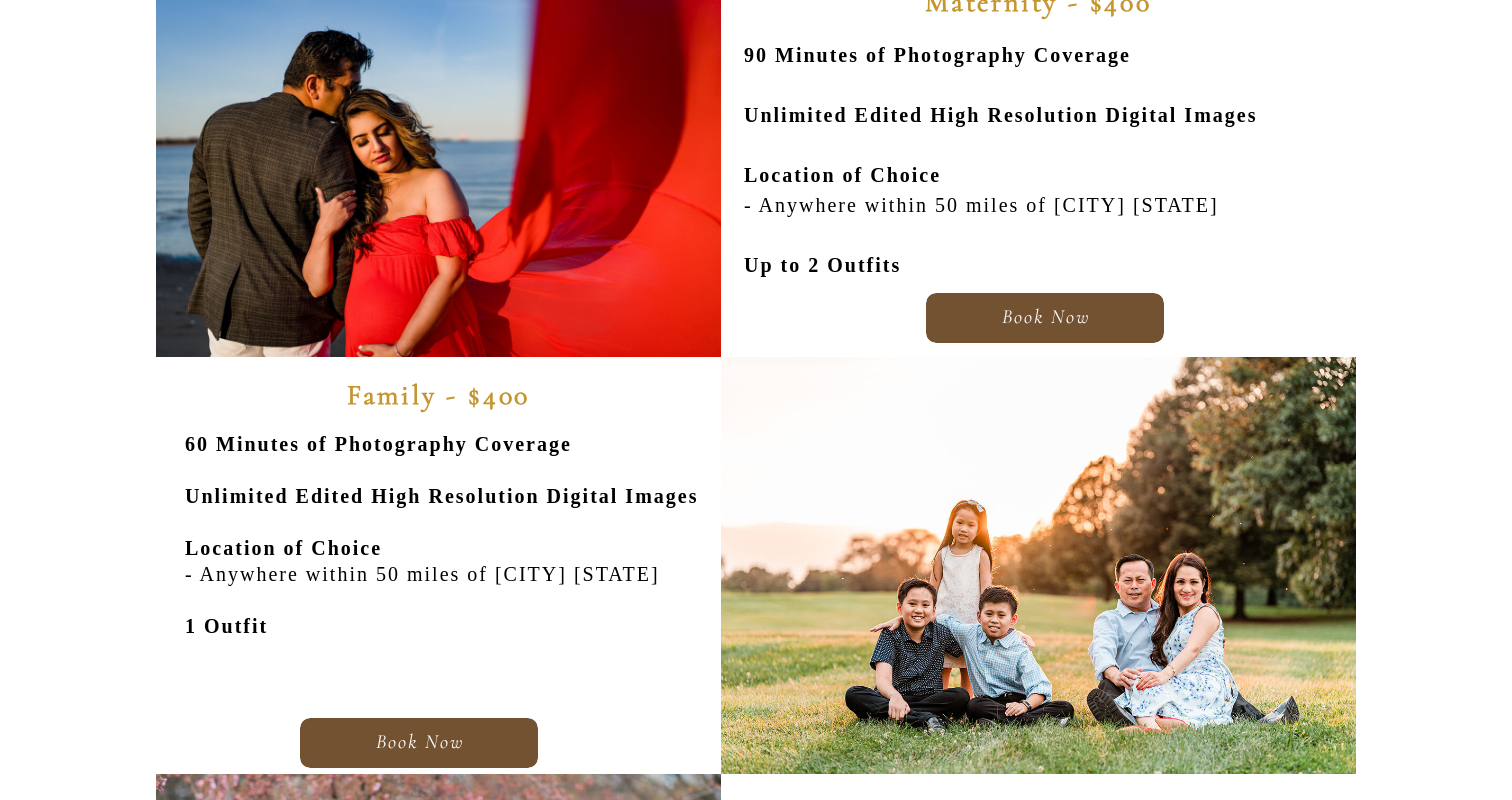 scroll, scrollTop: 375, scrollLeft: 0, axis: vertical 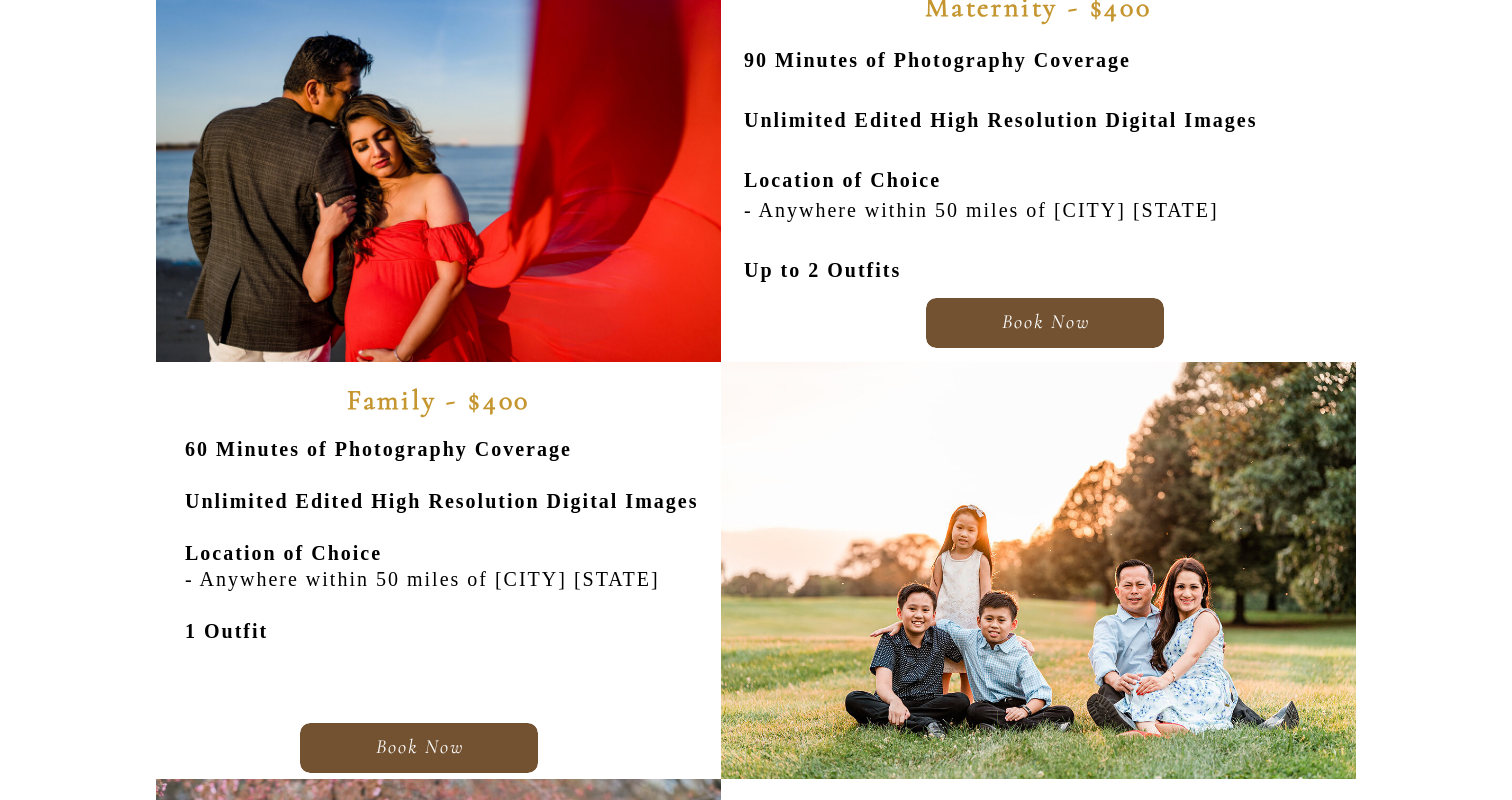 click on "Book Now" at bounding box center (1045, 317) 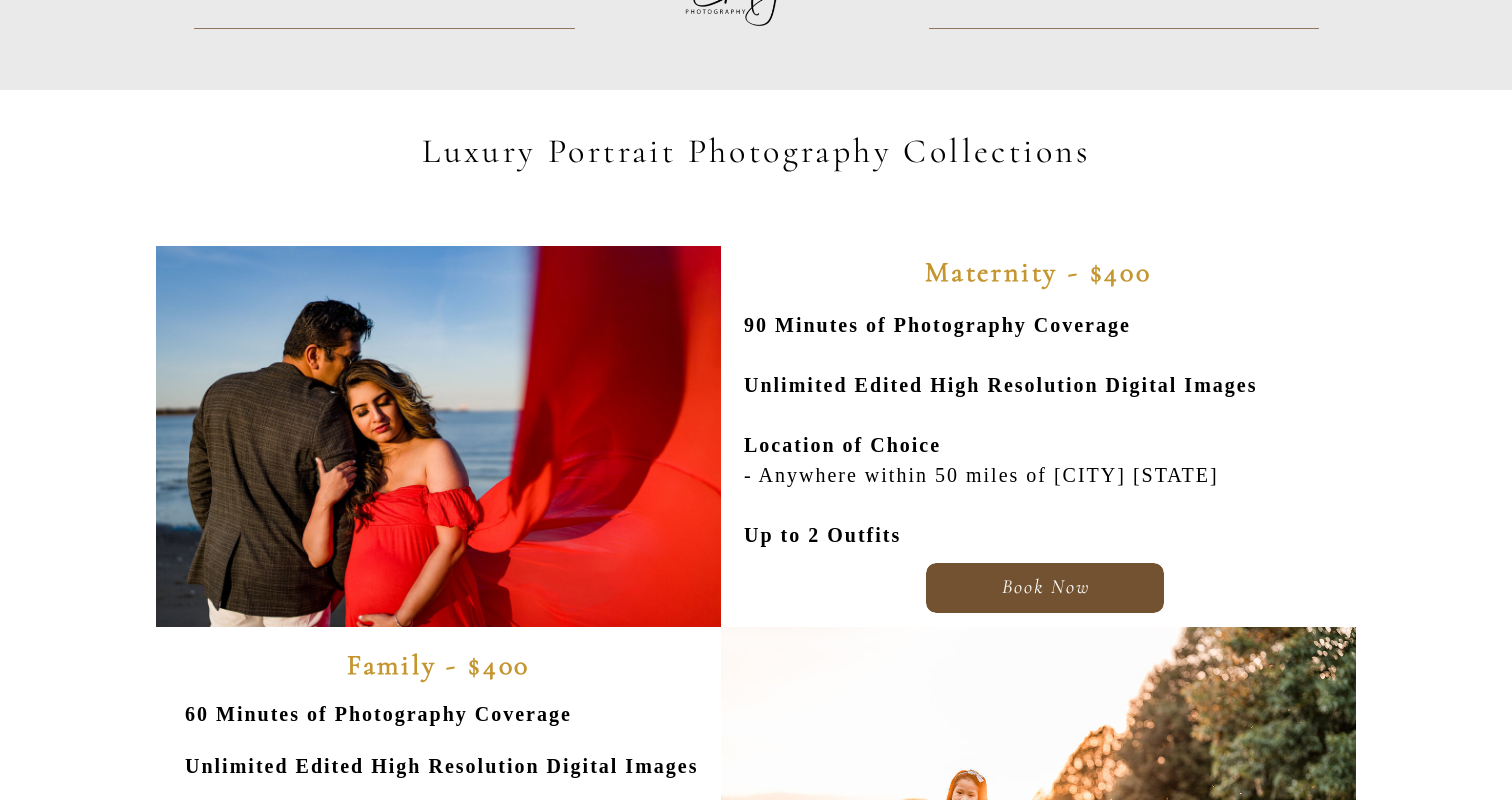 scroll, scrollTop: 0, scrollLeft: 0, axis: both 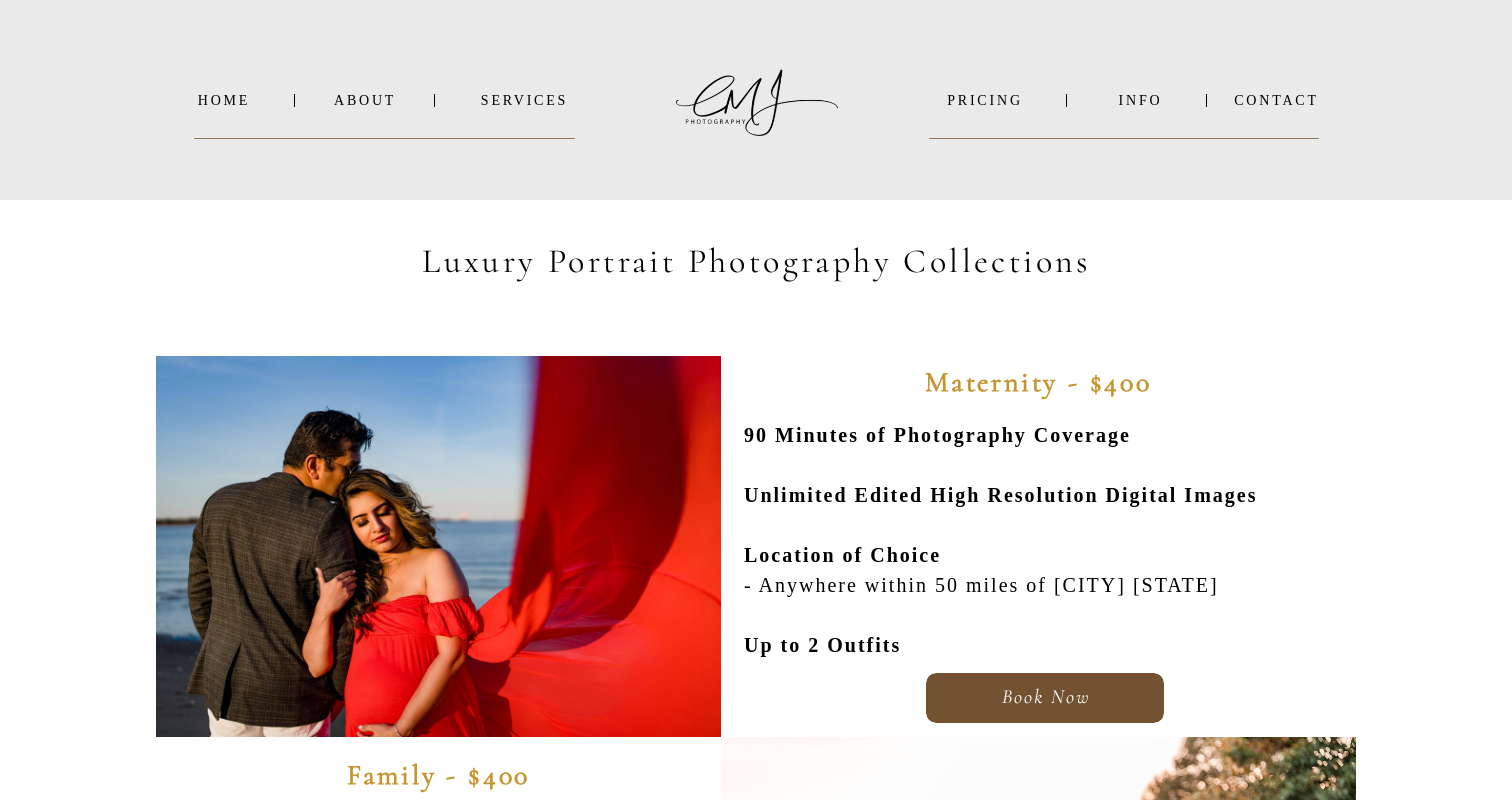 click on "SERVICES" at bounding box center (524, 100) 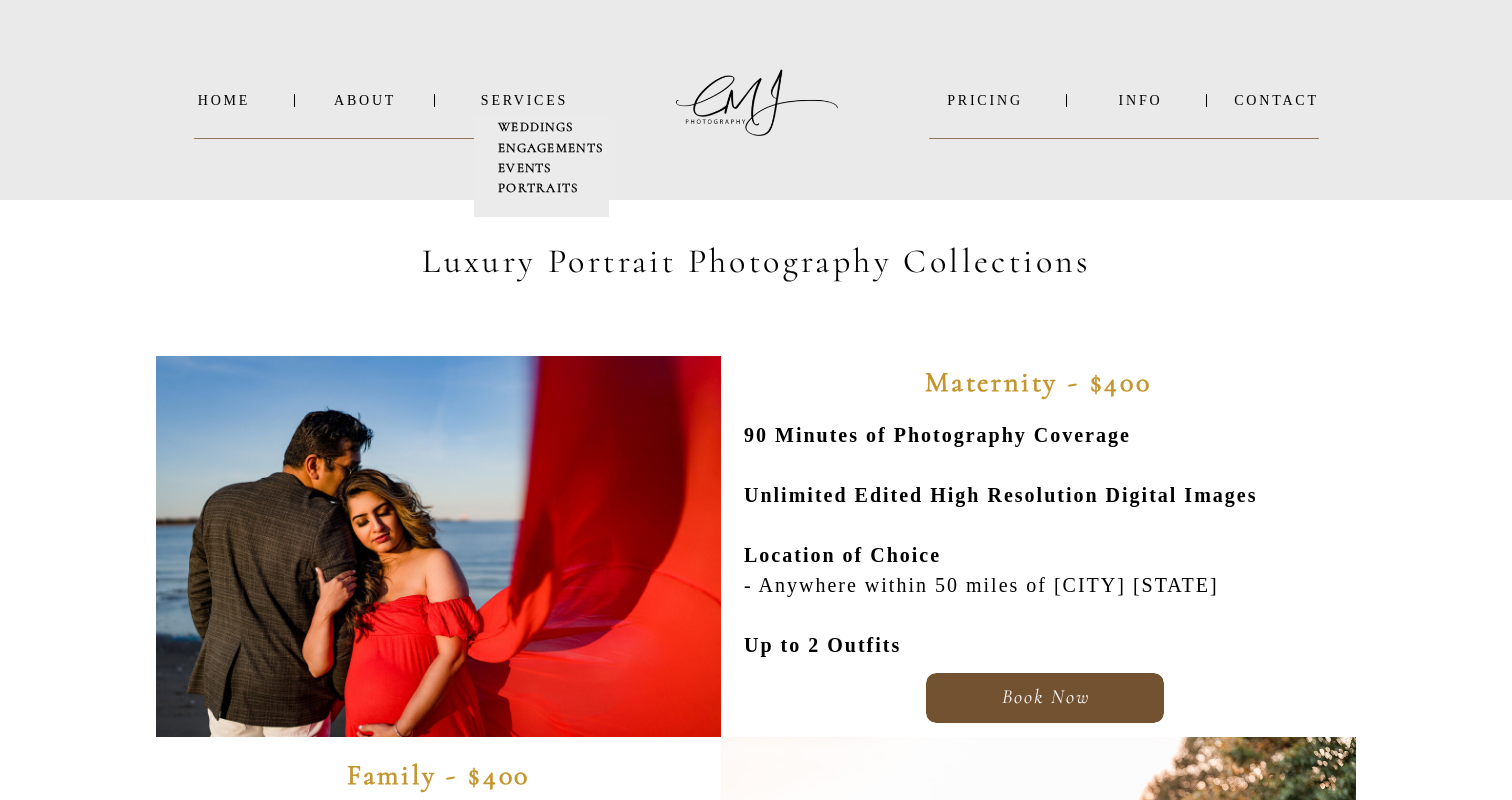 click on "PORTRAITS" at bounding box center (538, 188) 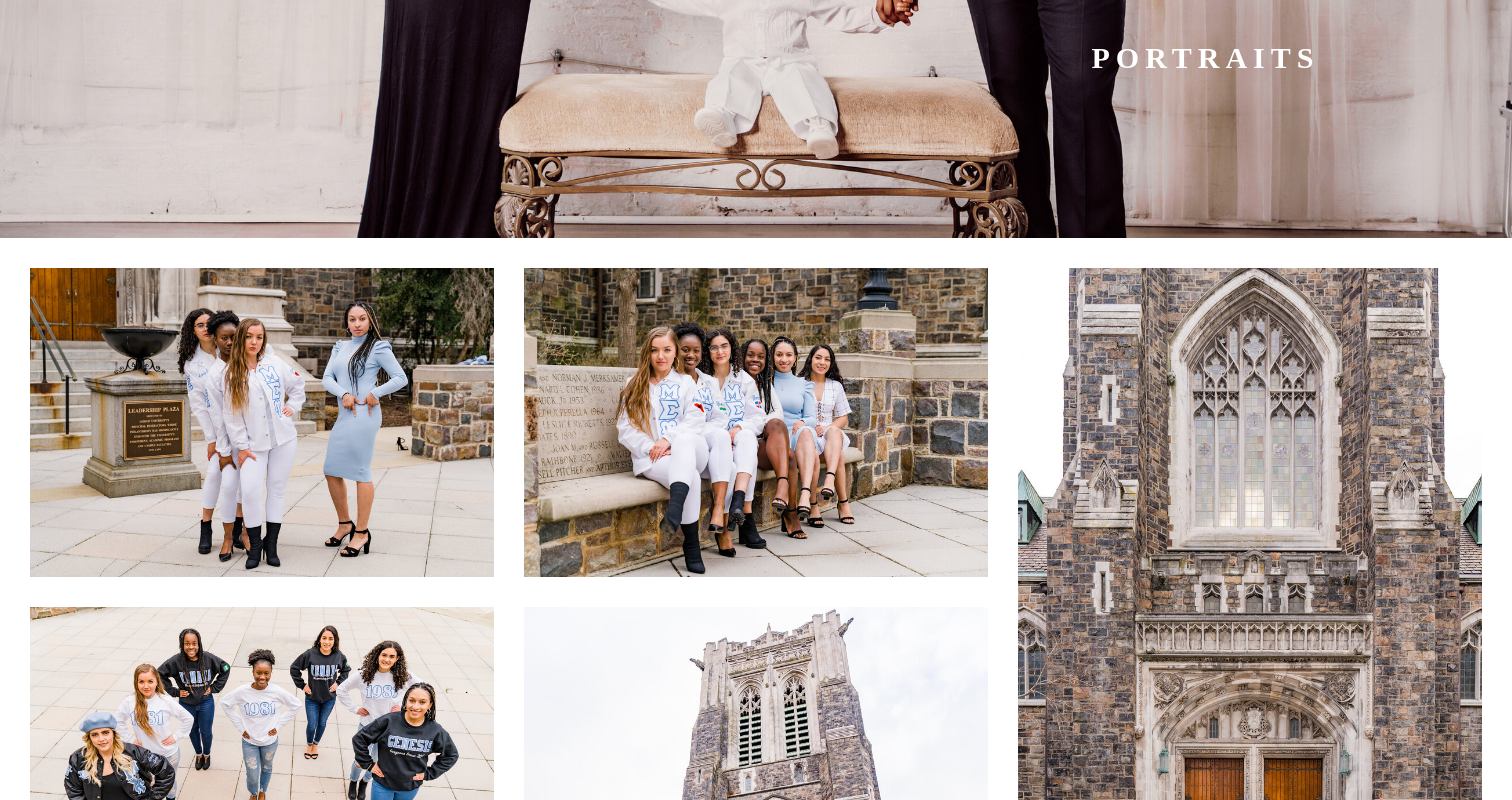 scroll, scrollTop: 0, scrollLeft: 0, axis: both 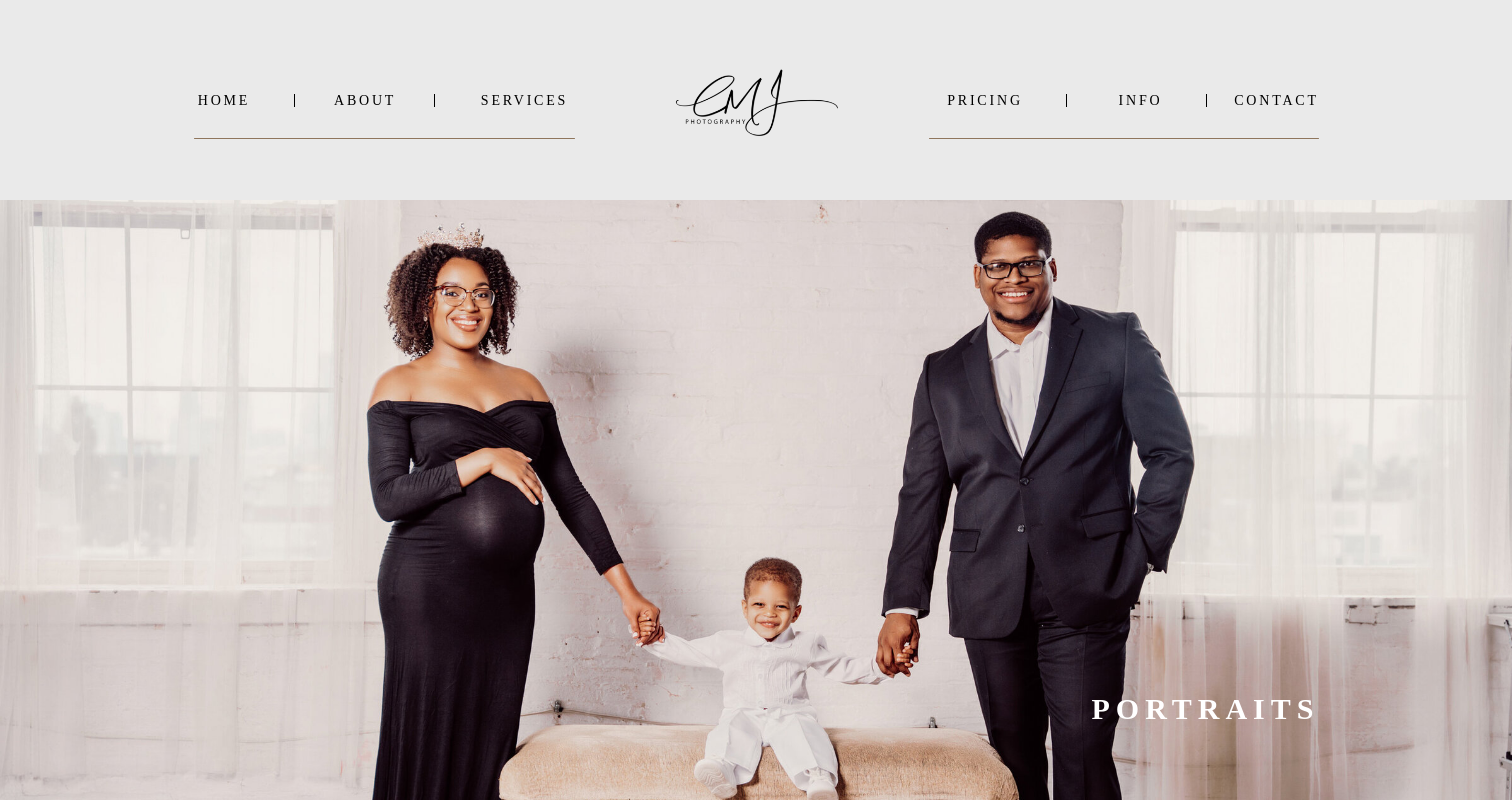 click on "SERVICES" at bounding box center (524, 100) 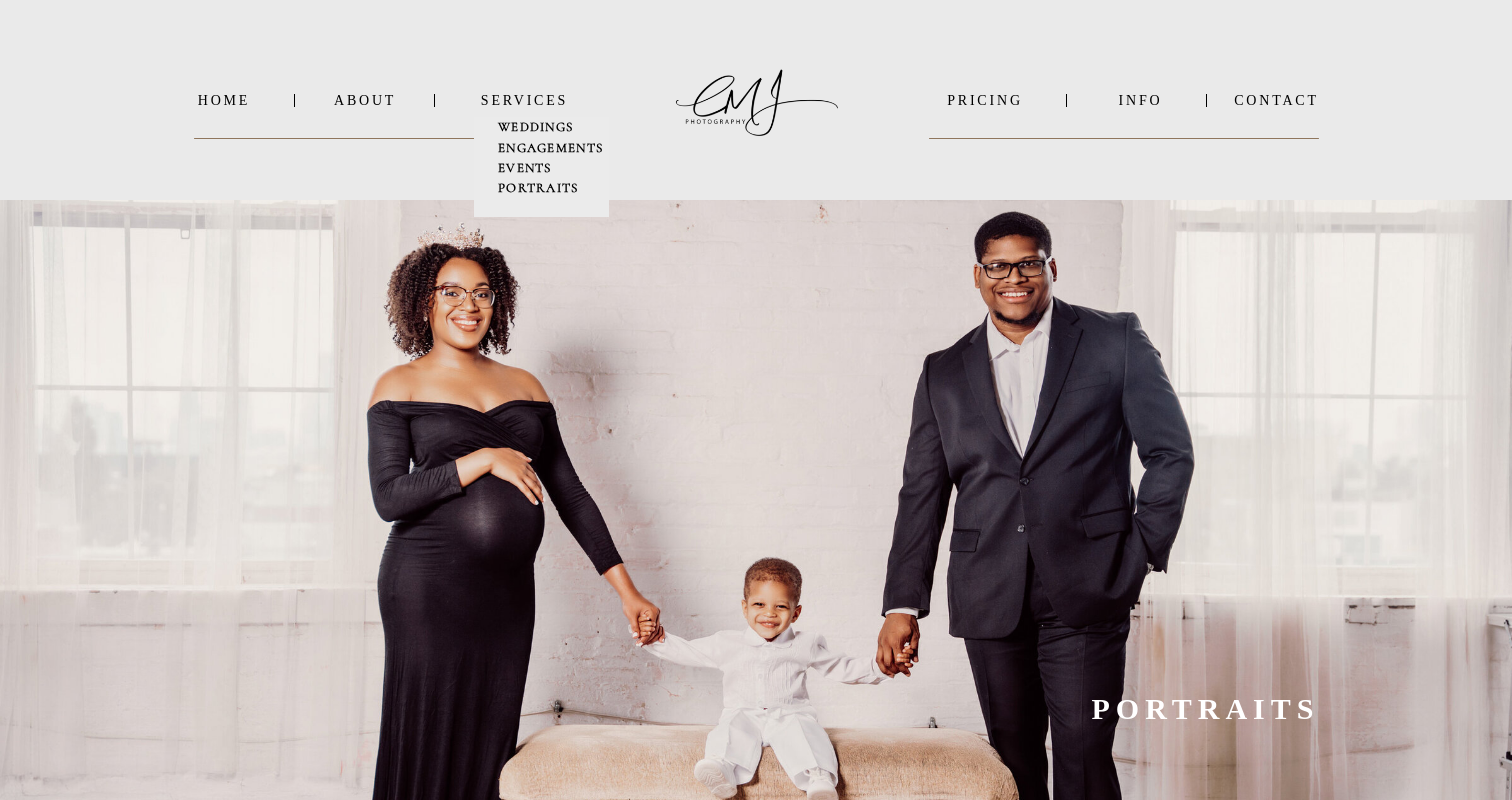 click on "EVENTS" at bounding box center [525, 168] 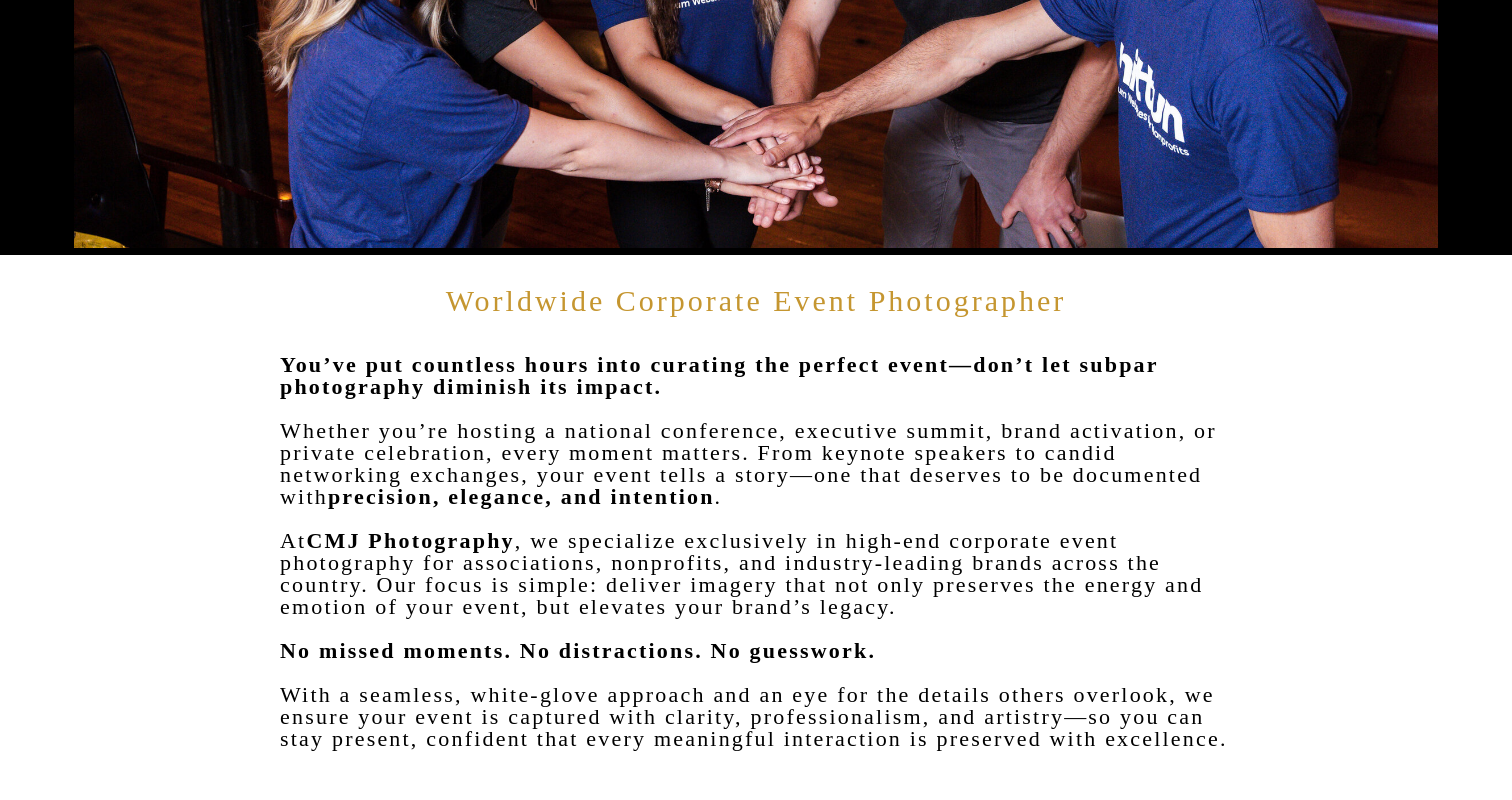 scroll, scrollTop: 0, scrollLeft: 0, axis: both 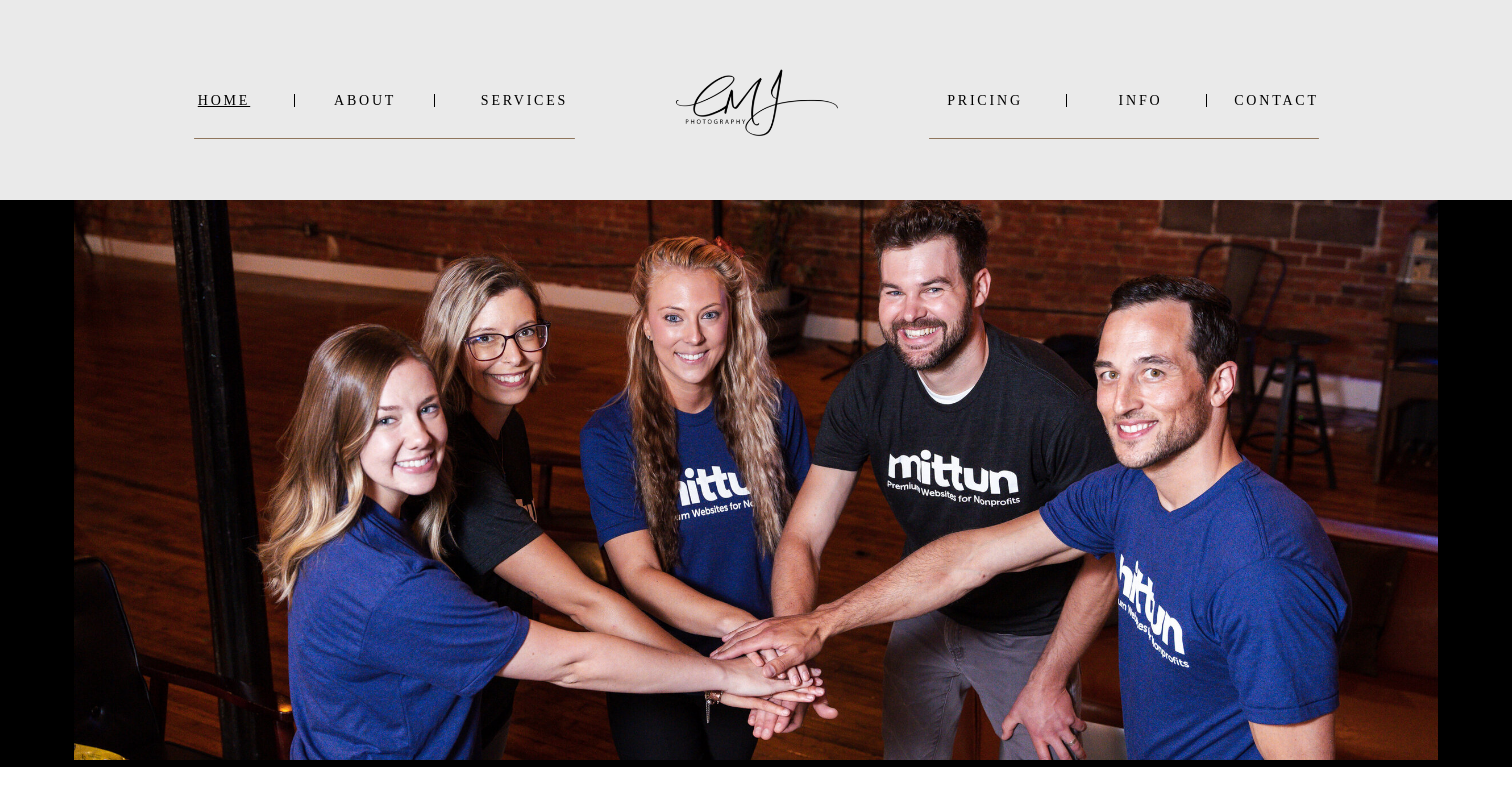 click on "Home" at bounding box center (224, 100) 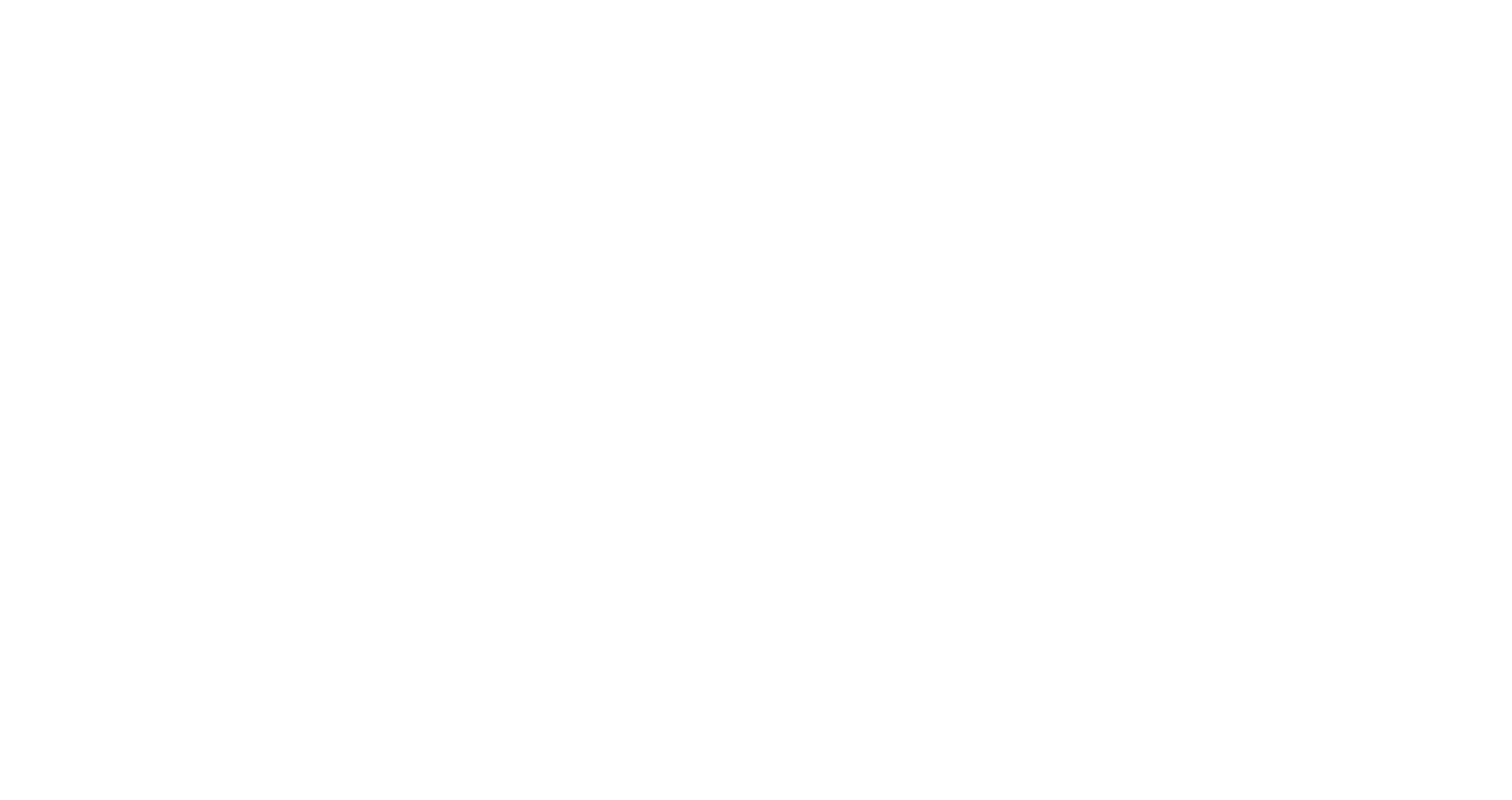 scroll, scrollTop: 18109, scrollLeft: 0, axis: vertical 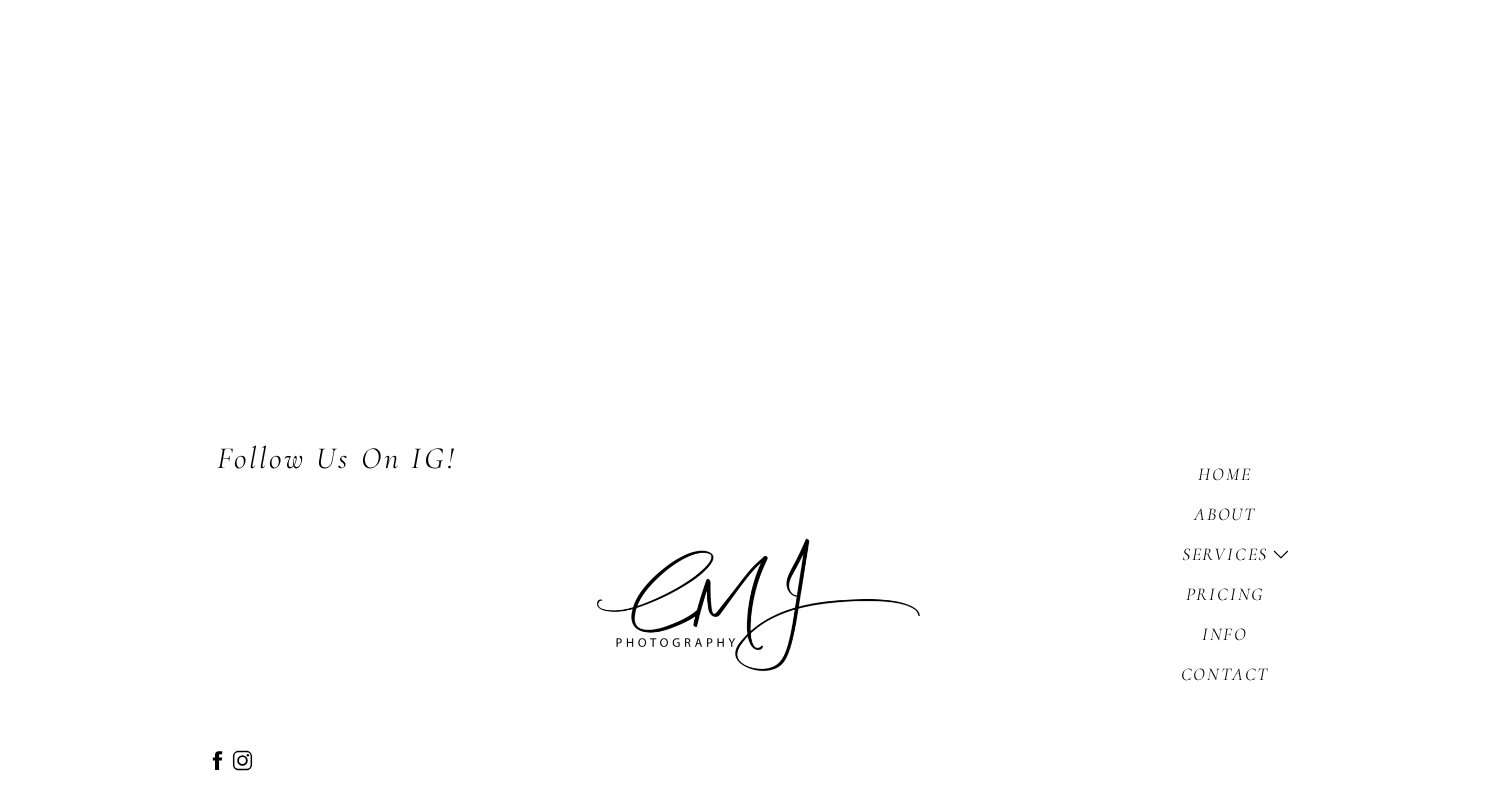 click on "About" at bounding box center (1225, 511) 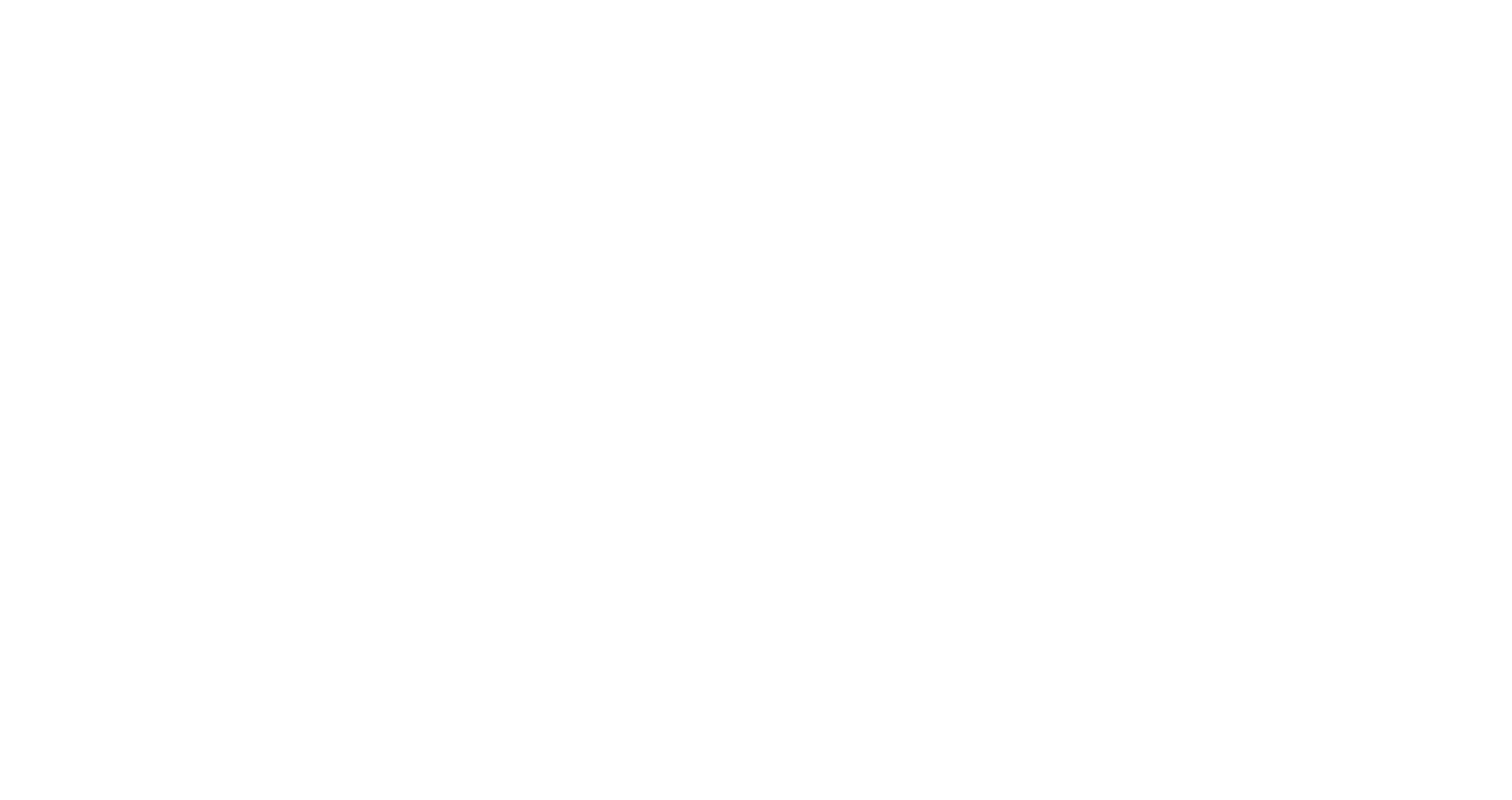 scroll, scrollTop: 5285, scrollLeft: 0, axis: vertical 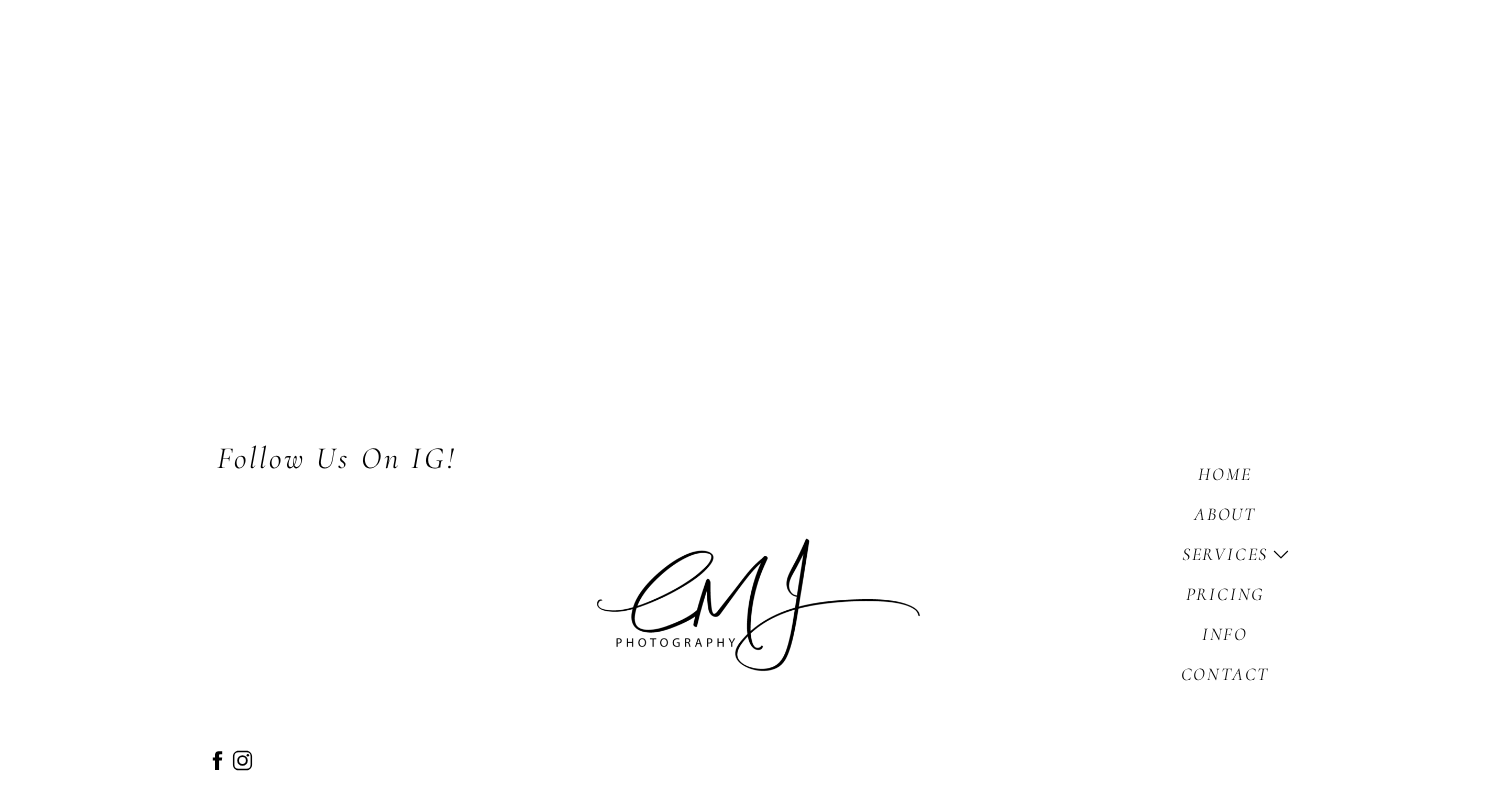 click on "Home" at bounding box center (1225, 471) 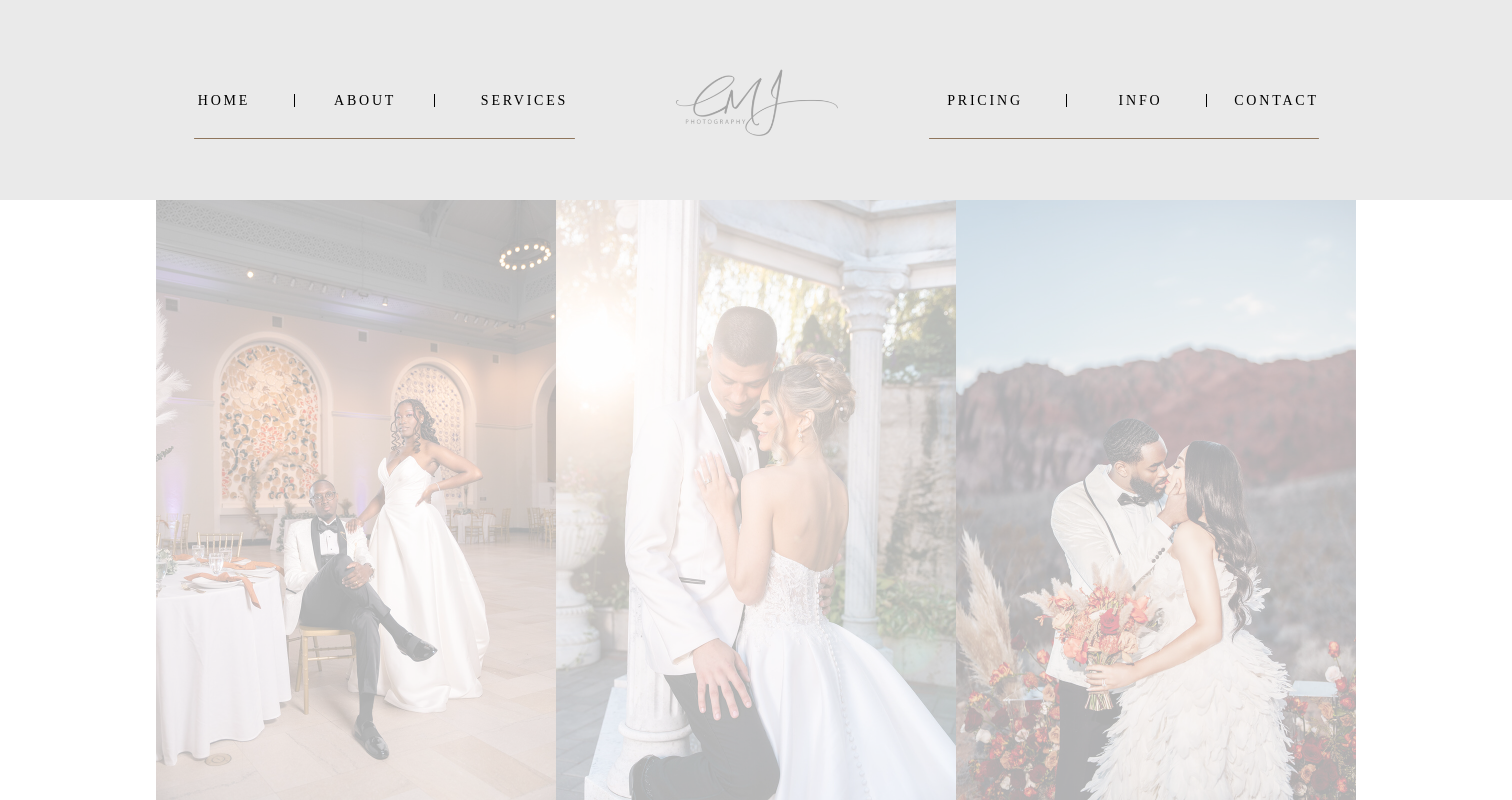 scroll, scrollTop: 0, scrollLeft: 0, axis: both 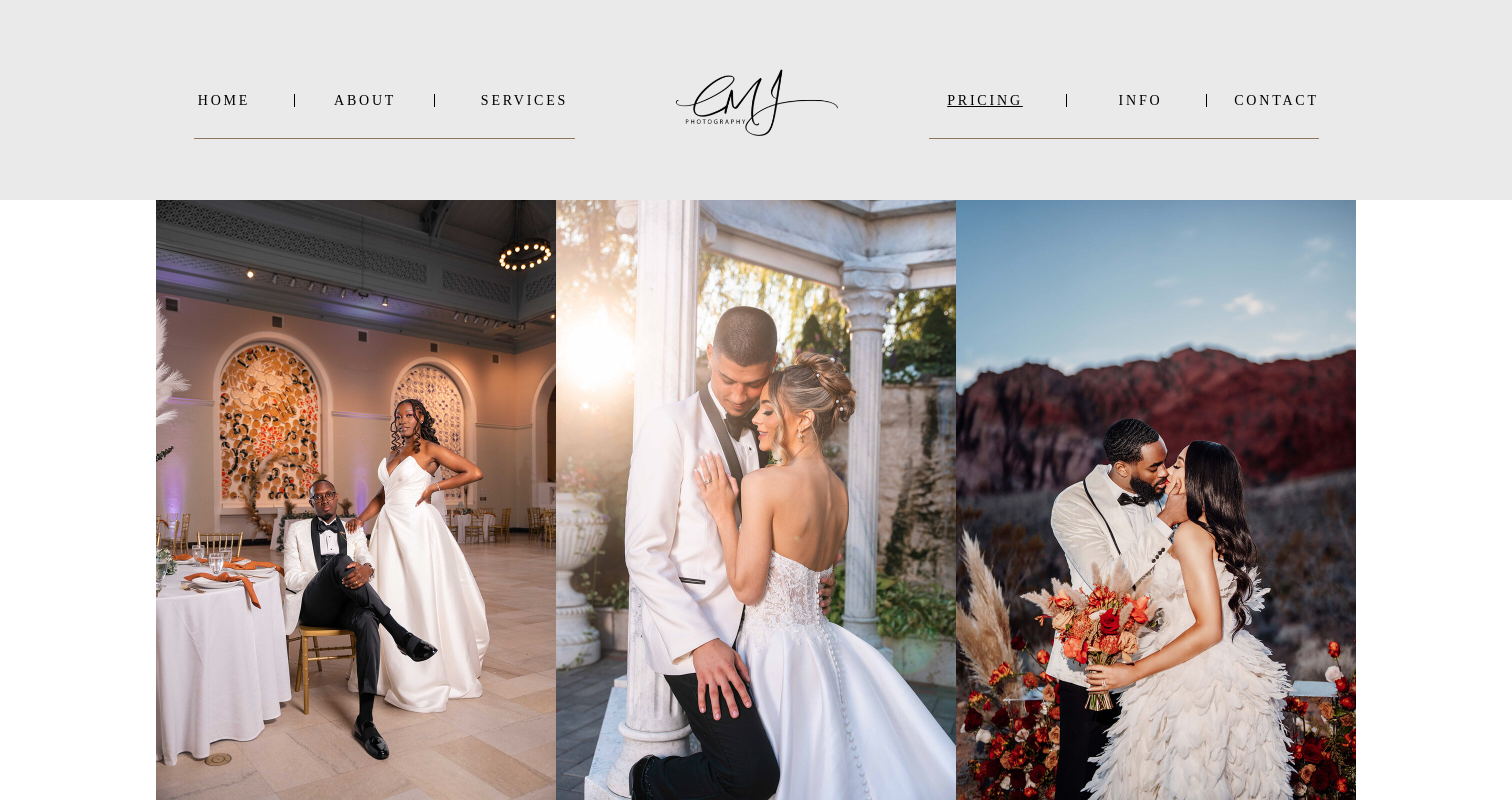 click on "PRICING" at bounding box center [985, 100] 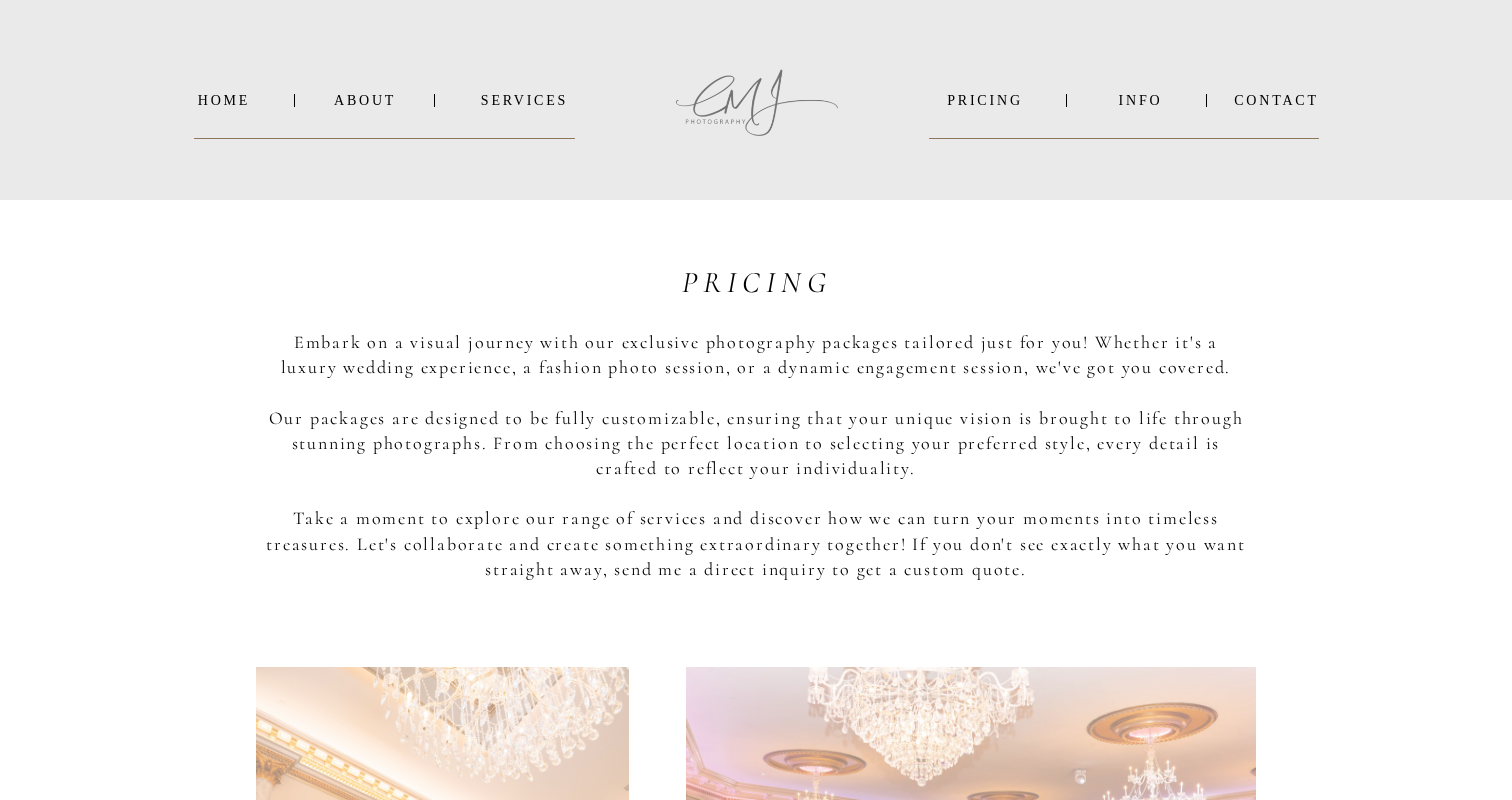 scroll, scrollTop: 0, scrollLeft: 0, axis: both 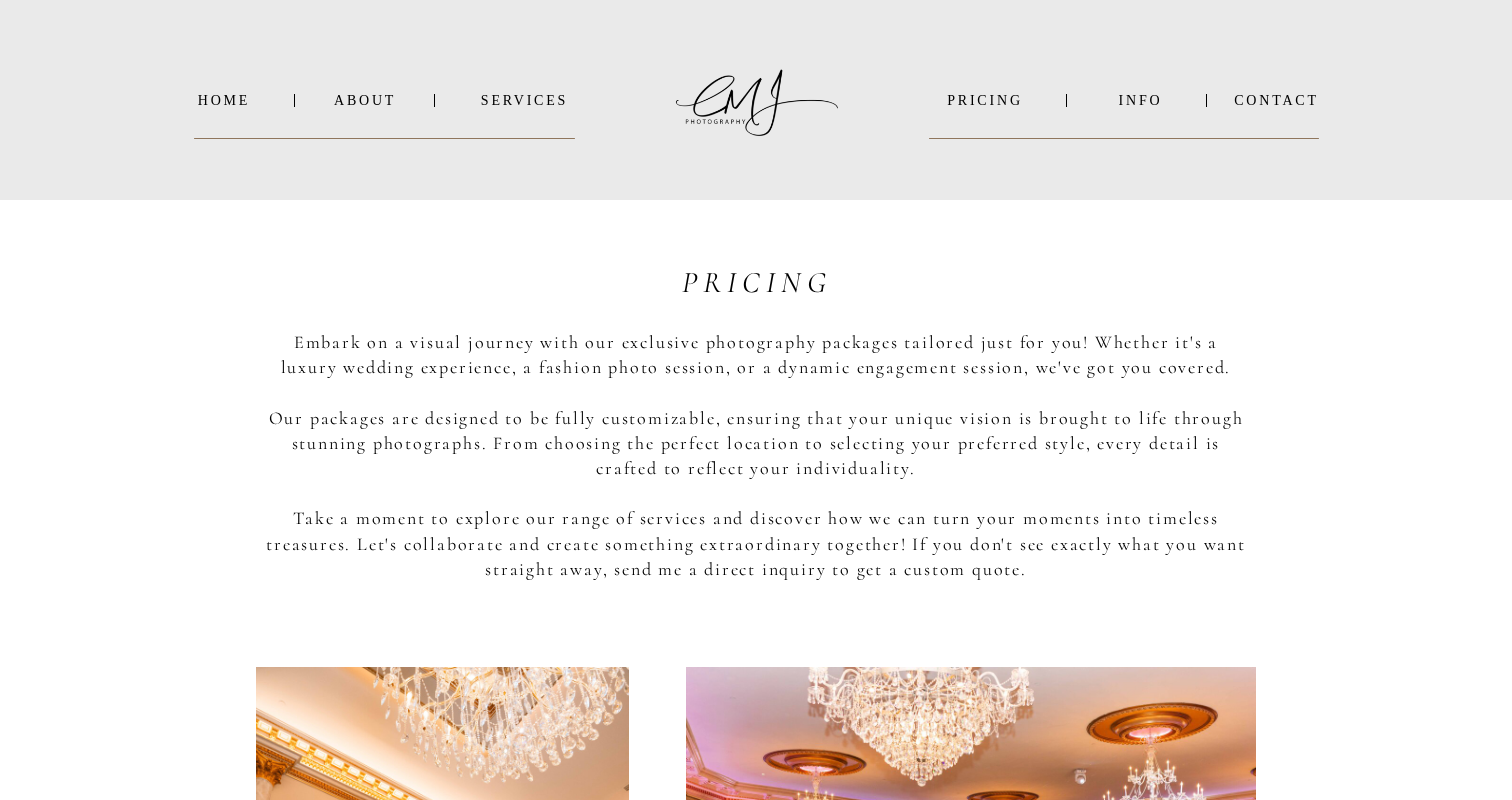 click at bounding box center [756, 100] 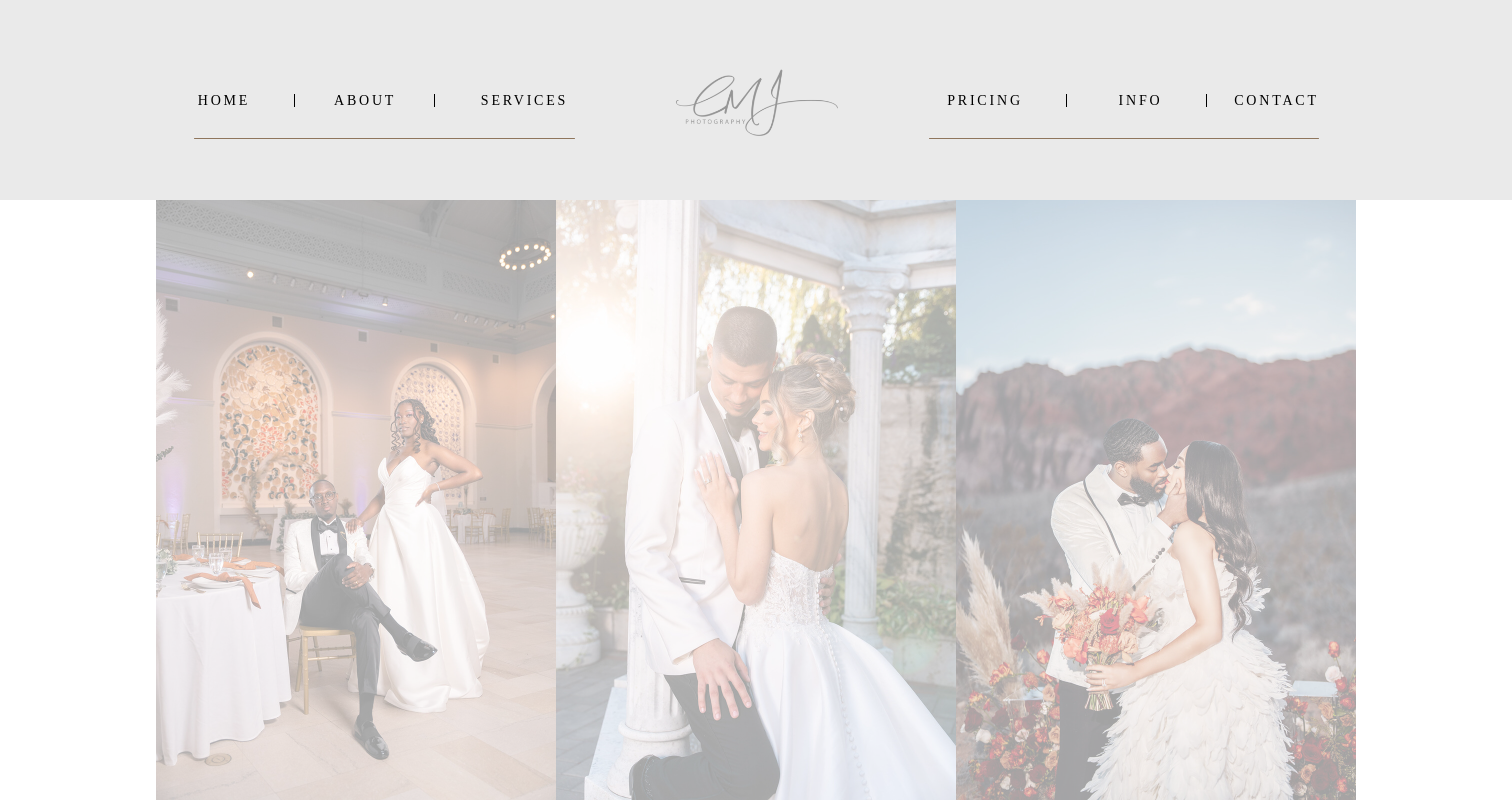 scroll, scrollTop: 0, scrollLeft: 0, axis: both 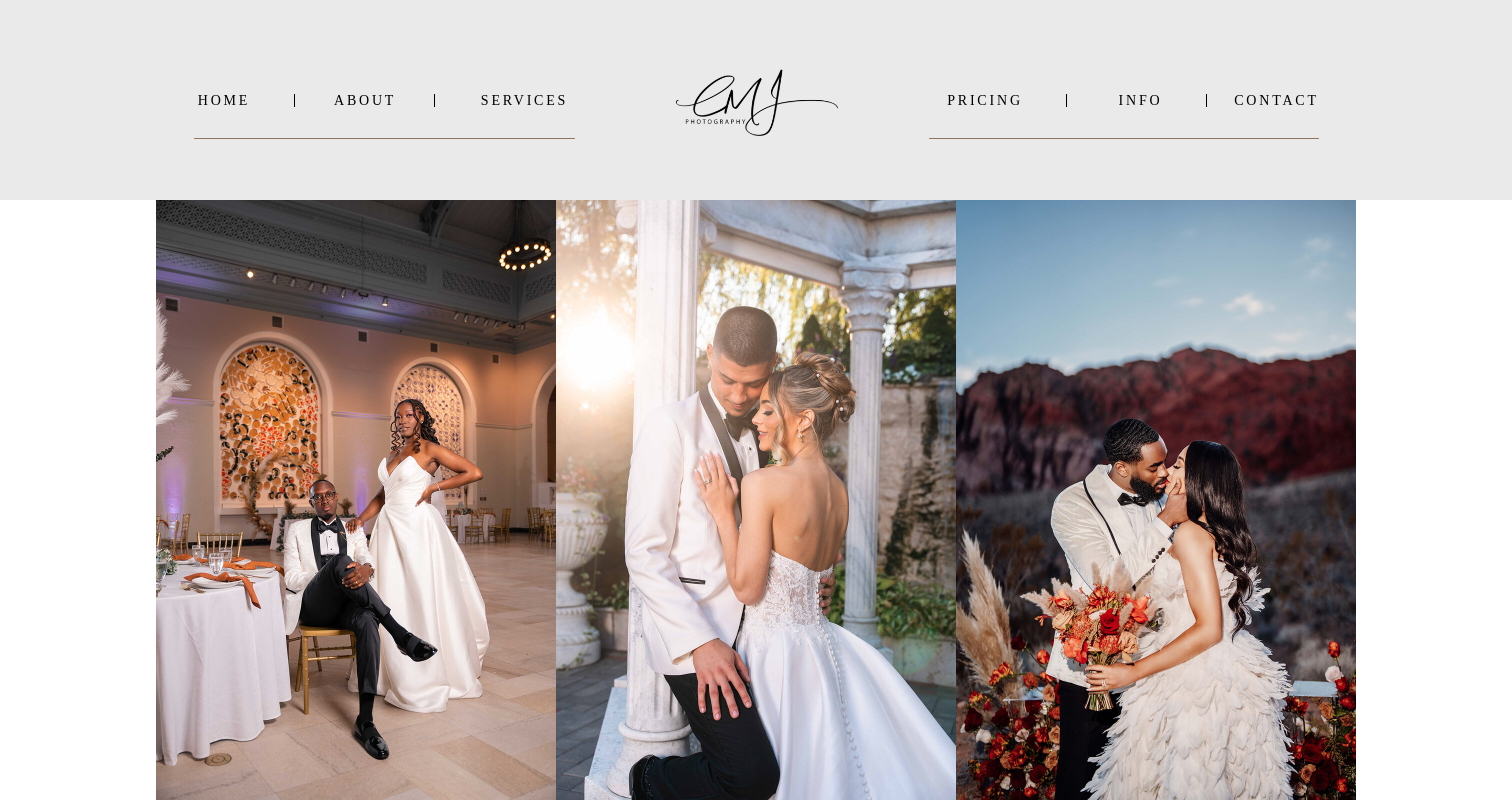 click on "INFO" at bounding box center [1140, 100] 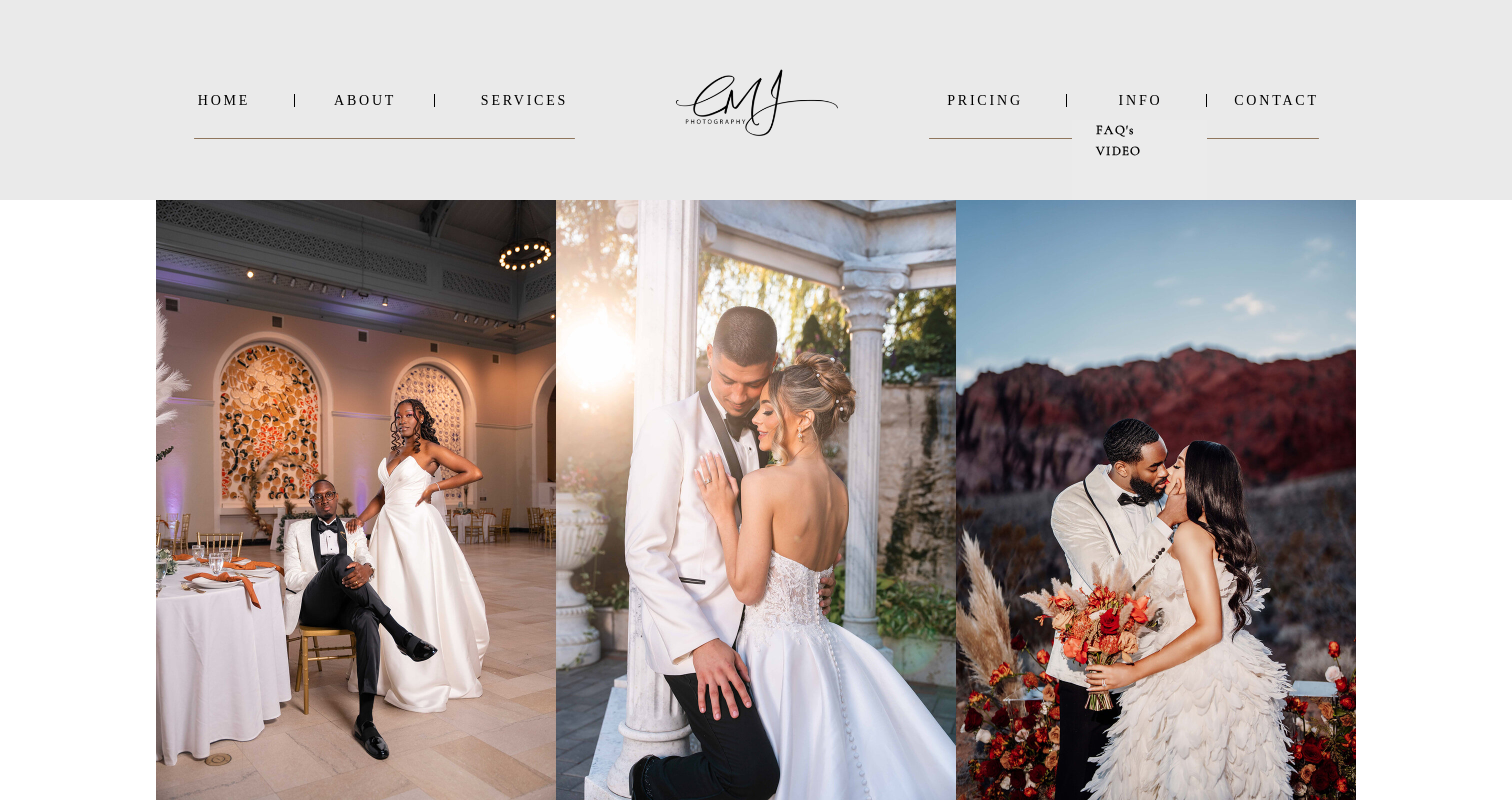 click on "FAQ's" at bounding box center (1115, 130) 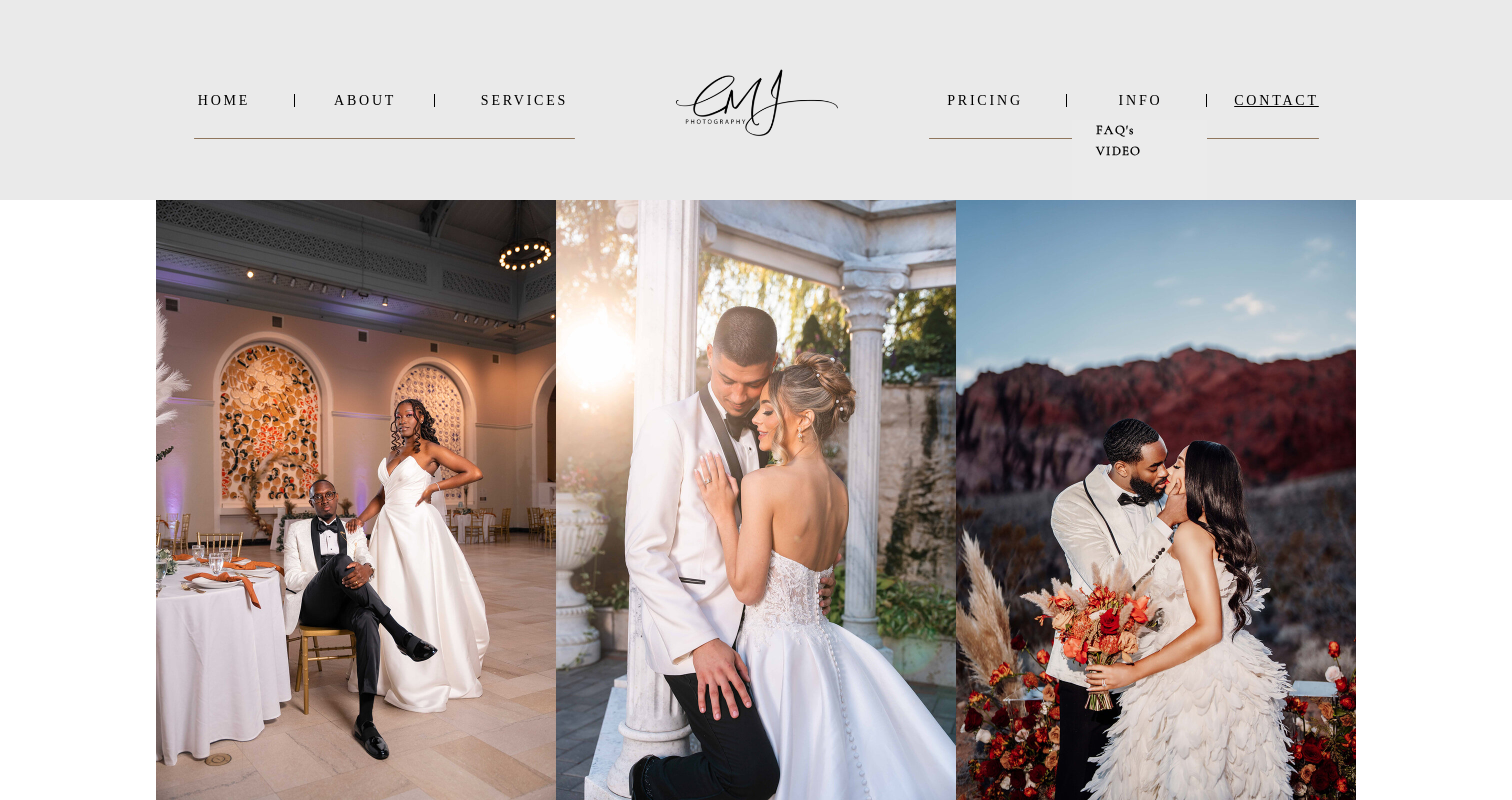 click on "Contact" at bounding box center [1276, 100] 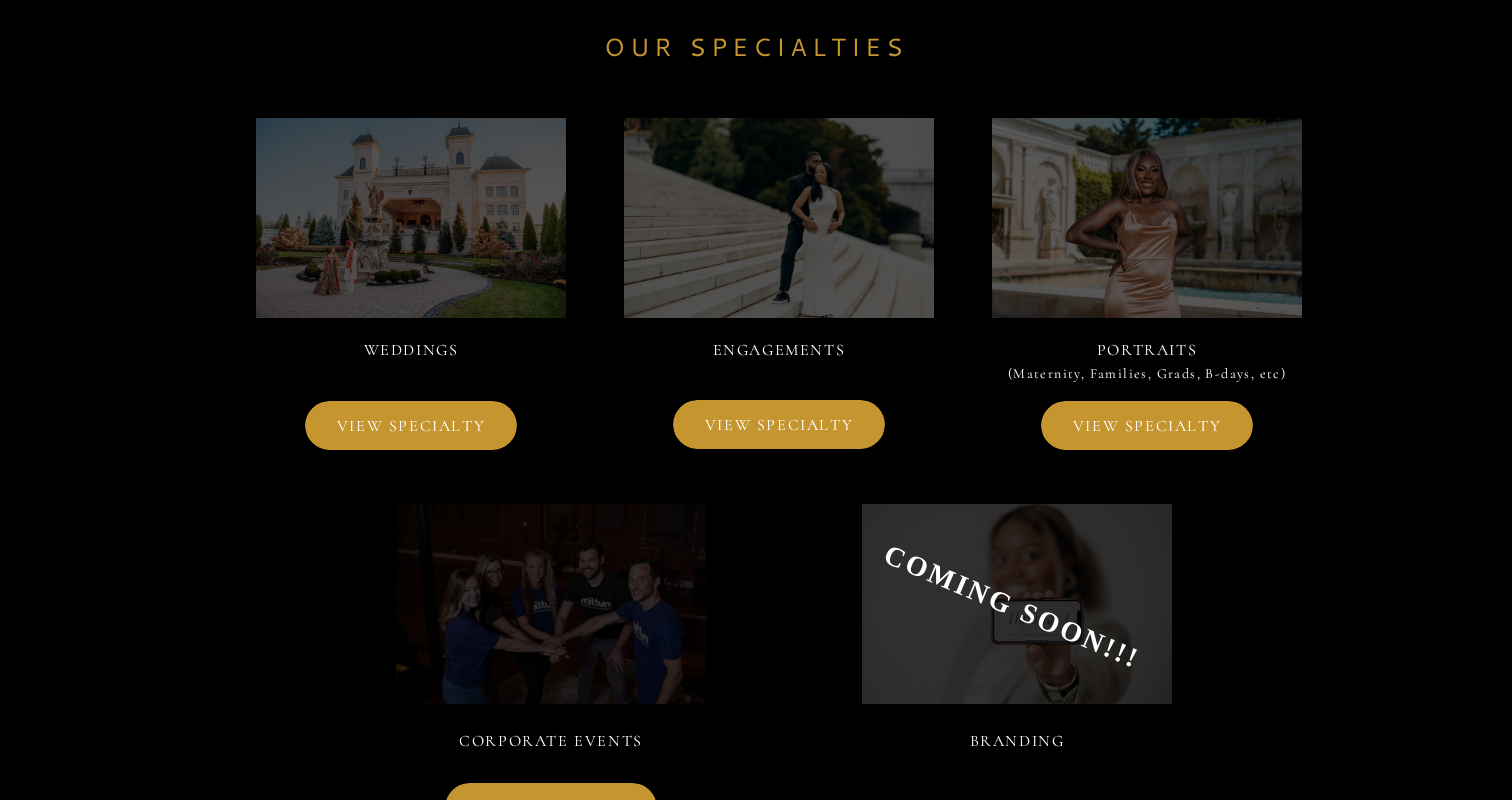 scroll, scrollTop: 13238, scrollLeft: 0, axis: vertical 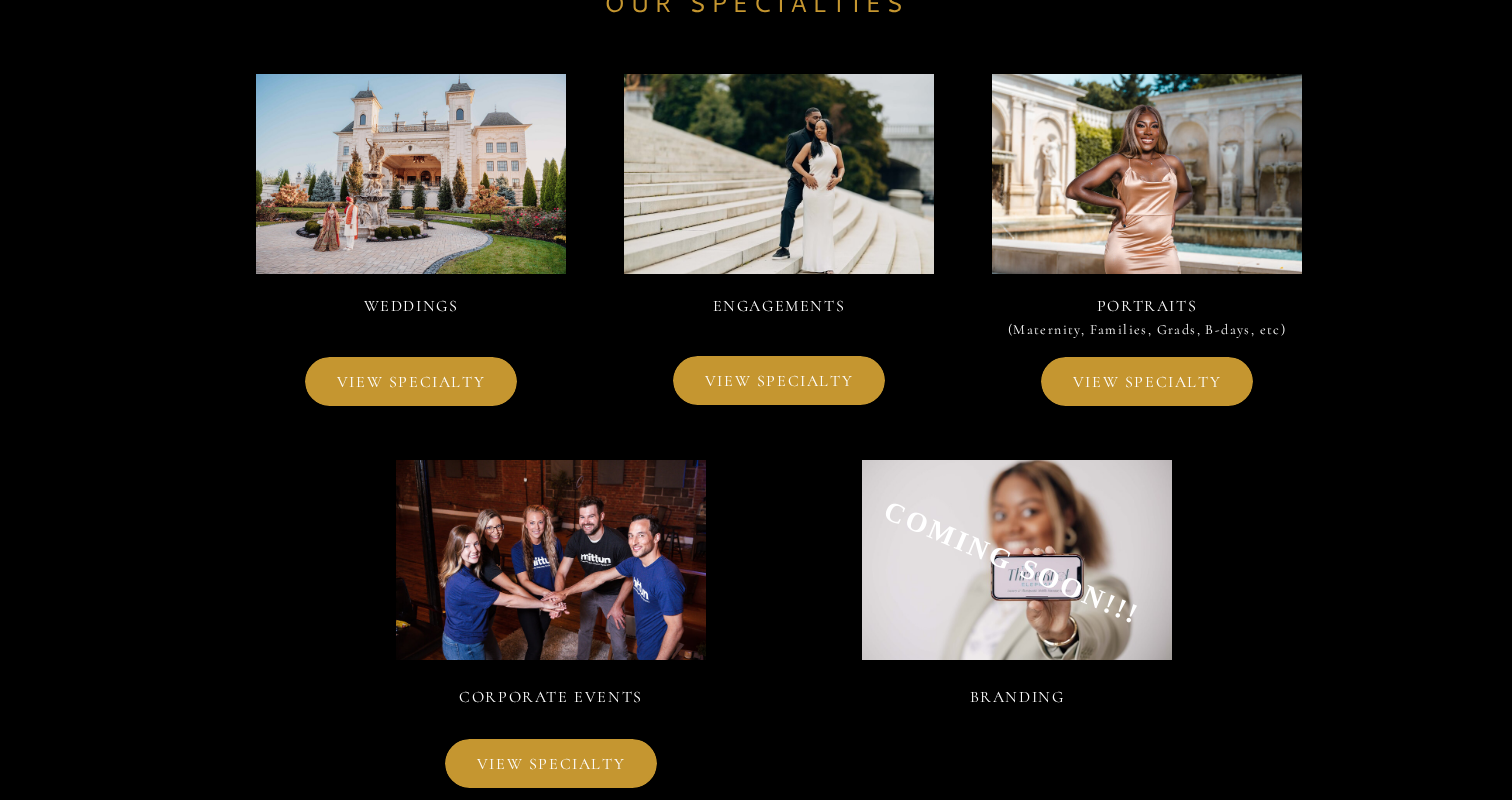 click on "VIEW SPECIALTY" at bounding box center (411, 381) 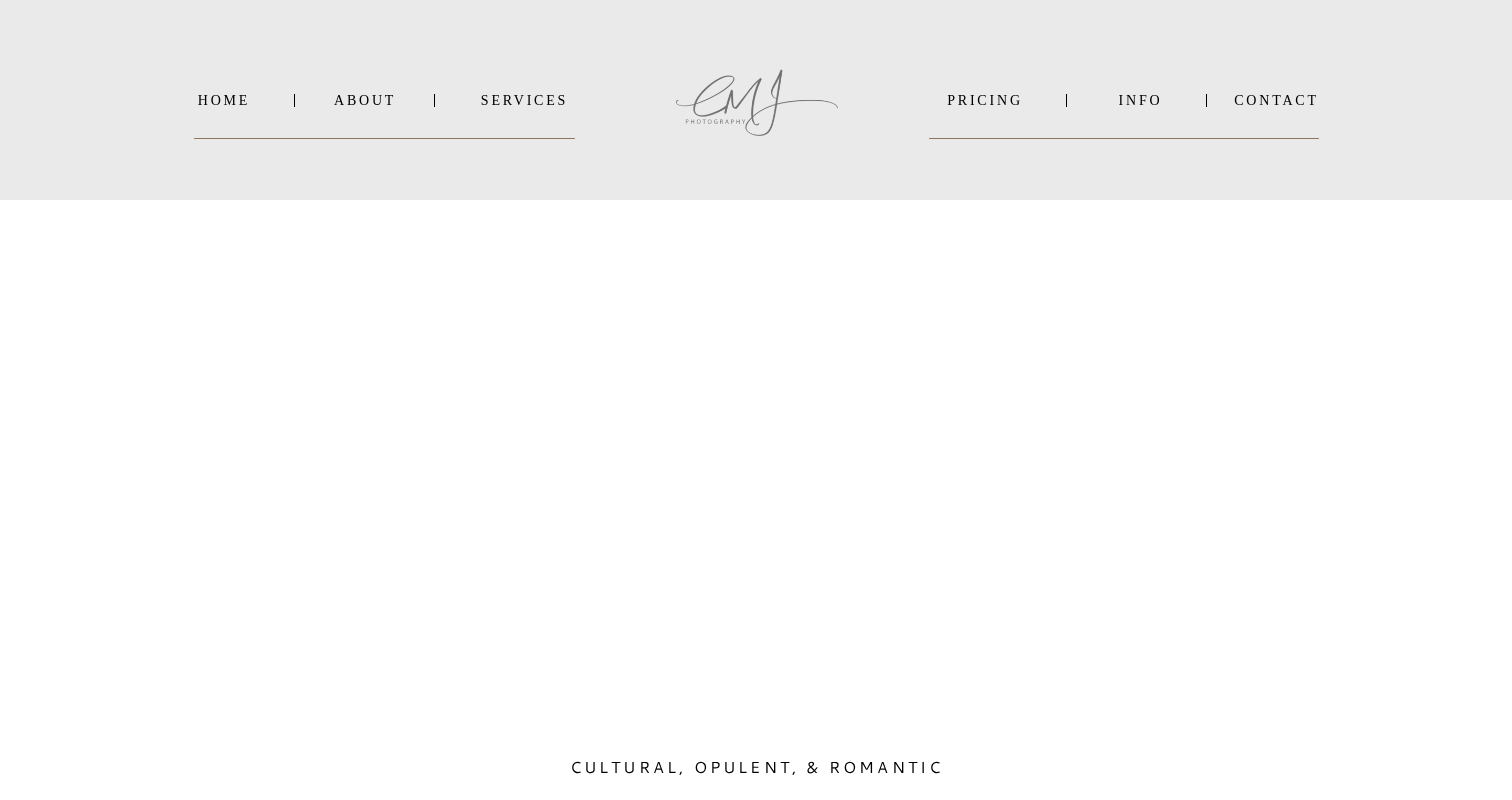 scroll, scrollTop: 0, scrollLeft: 0, axis: both 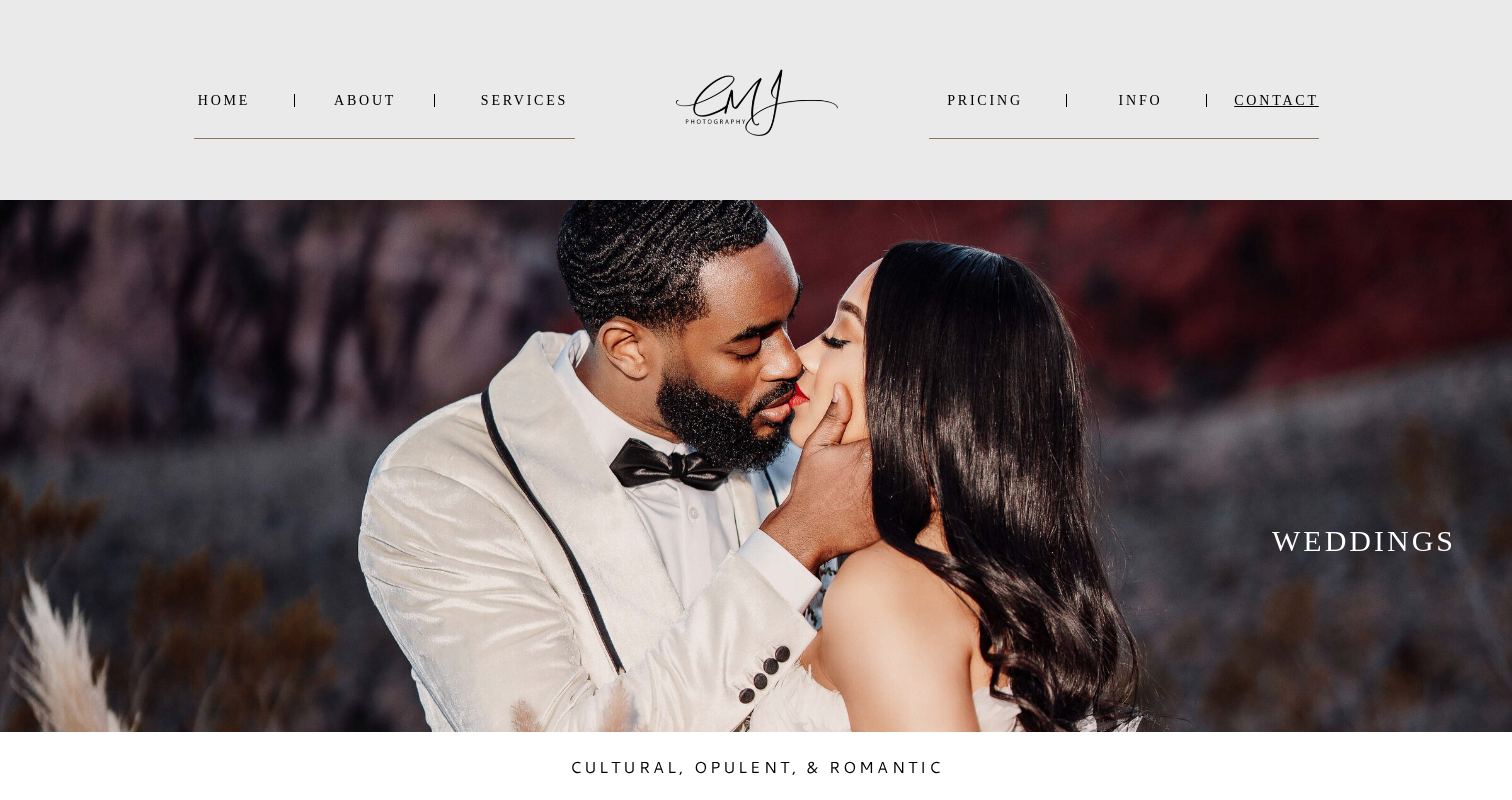 click on "Contact" at bounding box center [1276, 100] 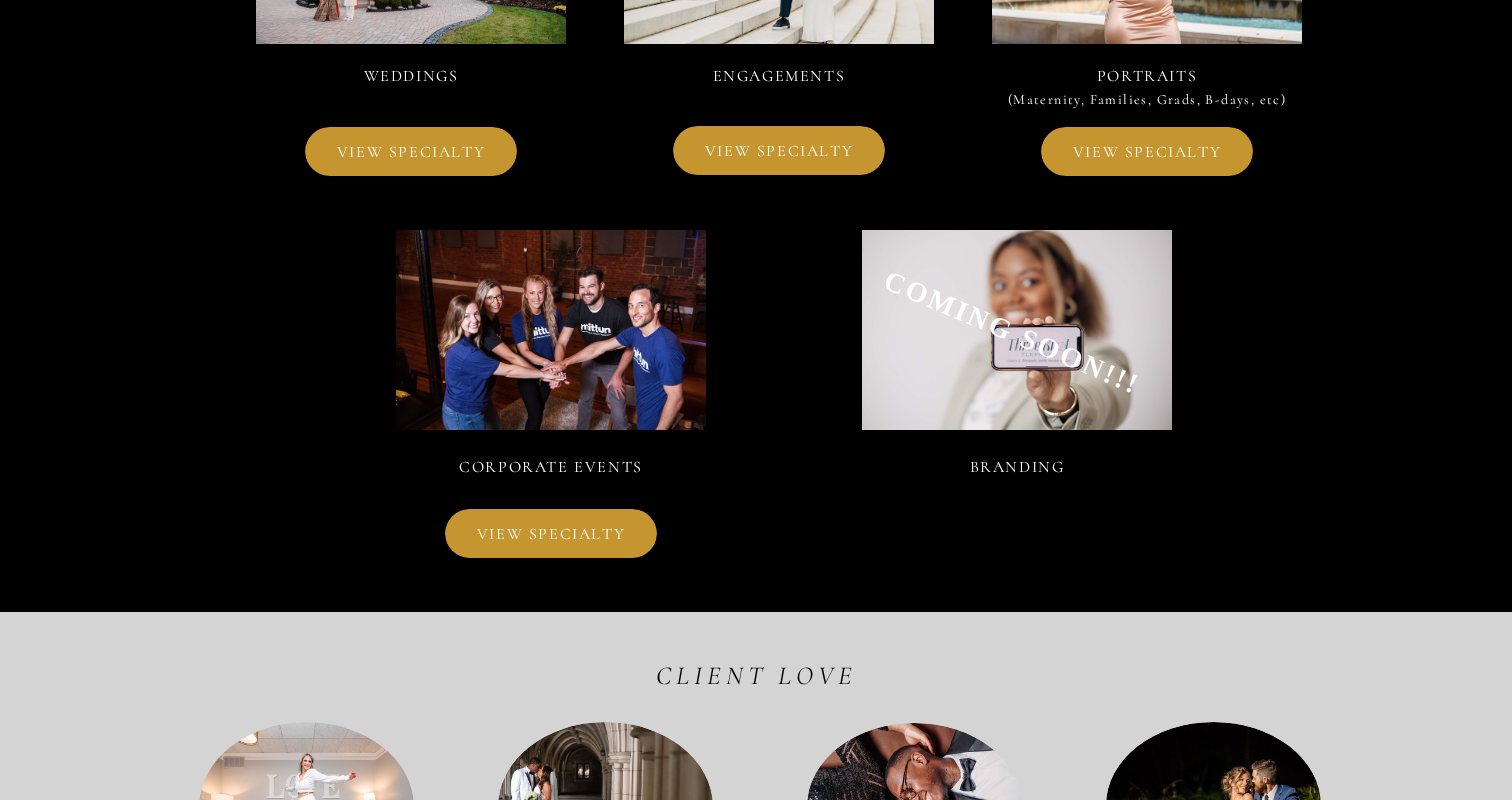 scroll, scrollTop: 13441, scrollLeft: 0, axis: vertical 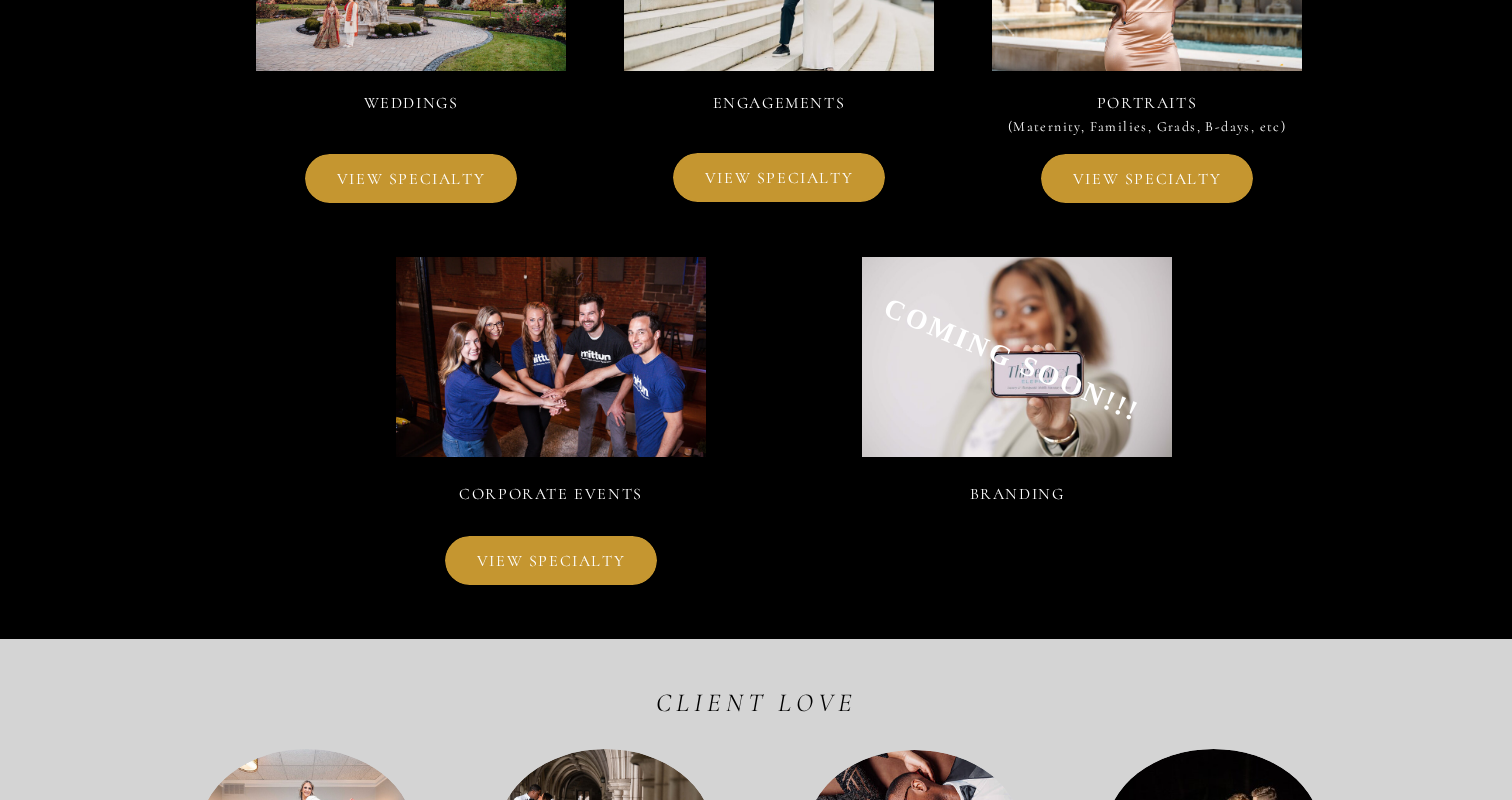click on "VIEW SPECIALTY" at bounding box center [411, 178] 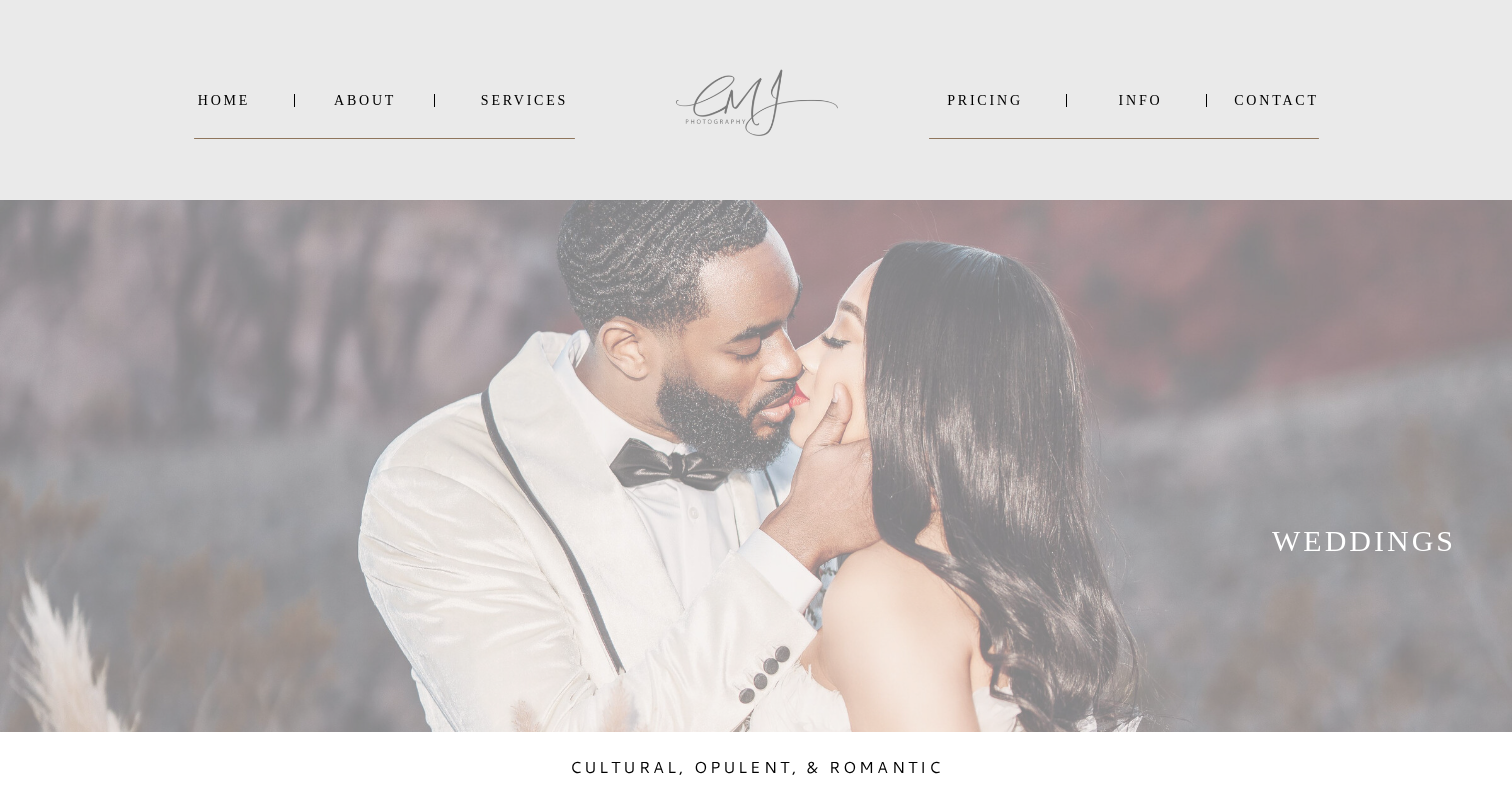 scroll, scrollTop: 0, scrollLeft: 0, axis: both 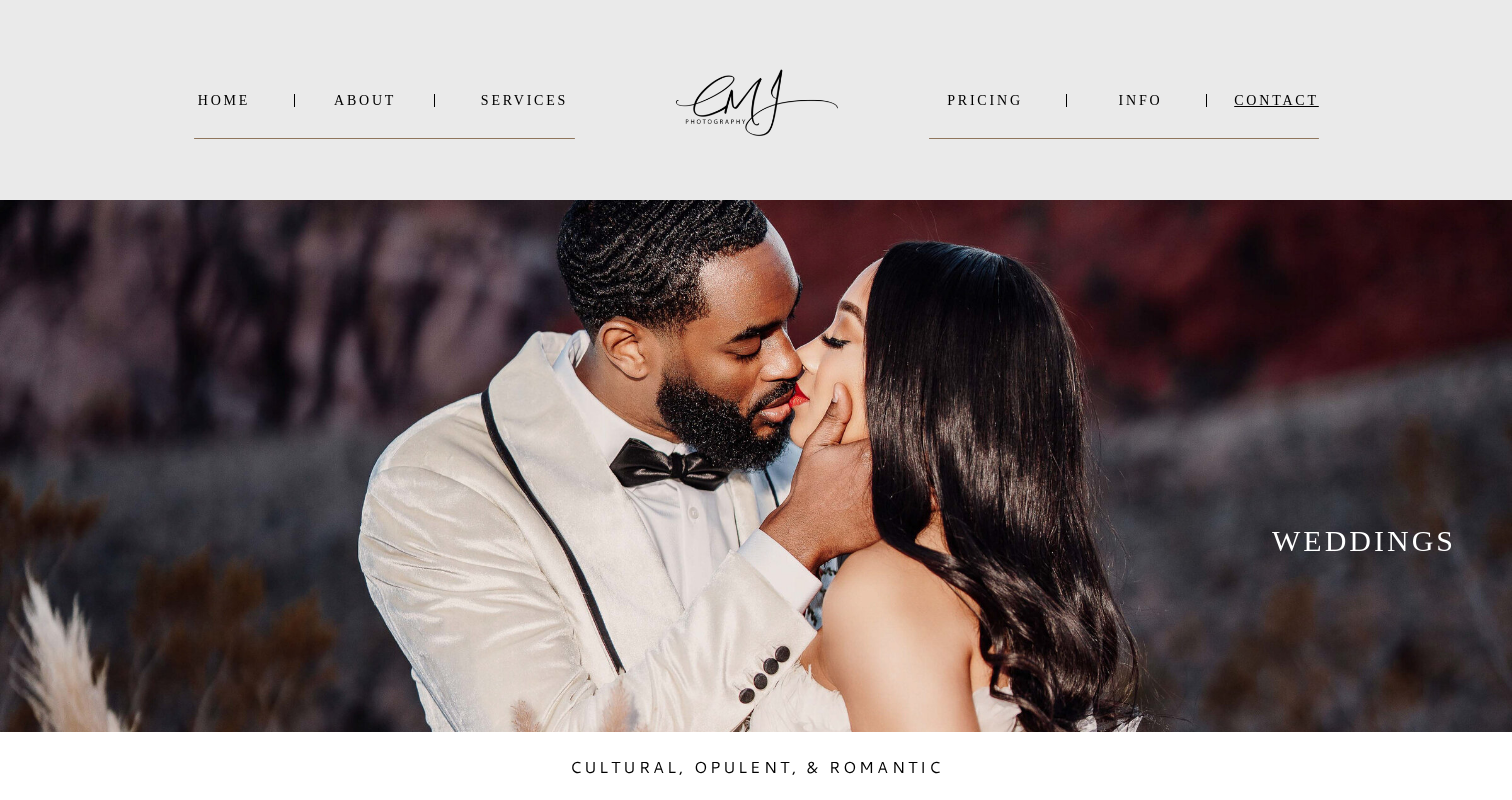 click on "Contact" at bounding box center [1276, 100] 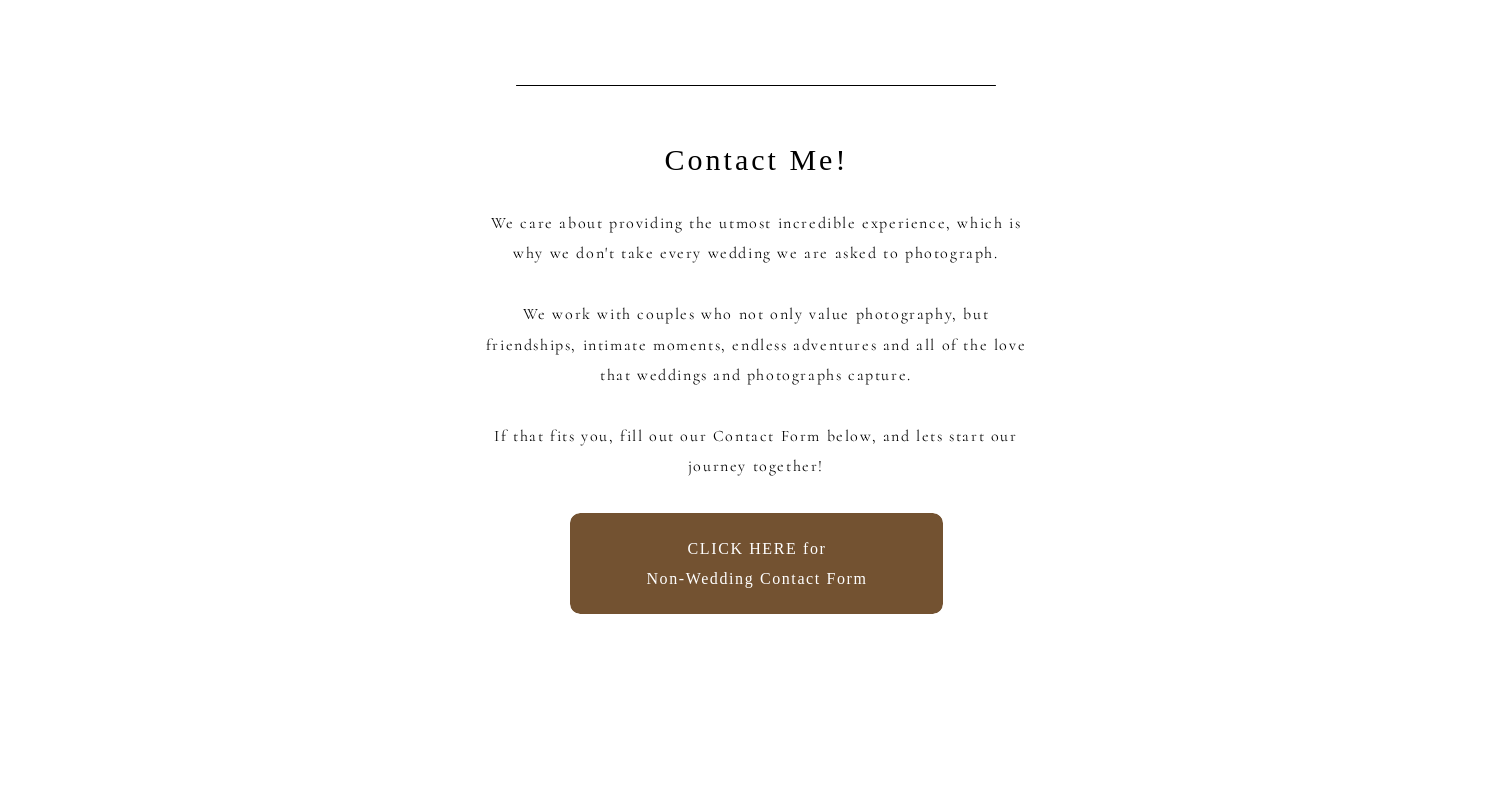 scroll, scrollTop: 15521, scrollLeft: 0, axis: vertical 